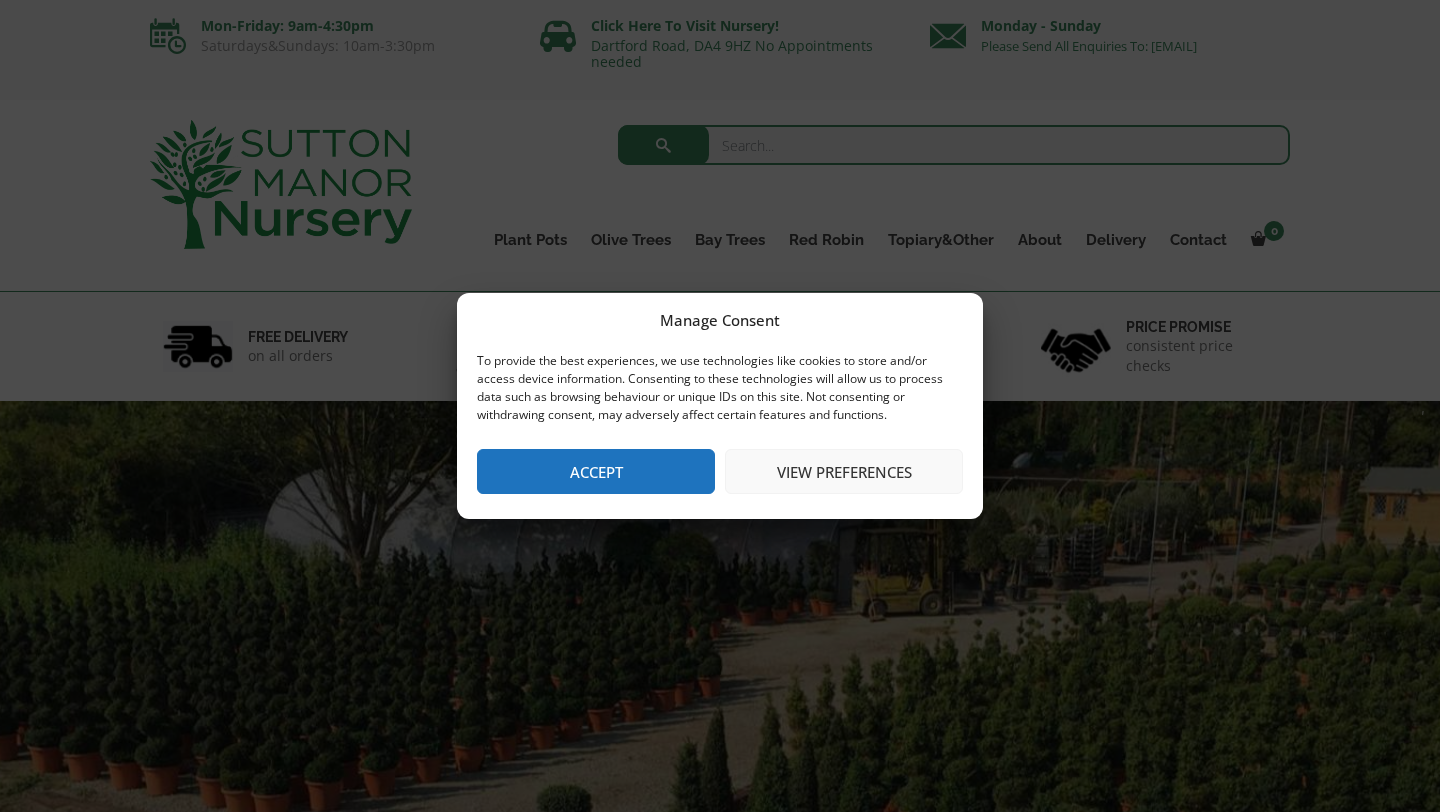scroll, scrollTop: 0, scrollLeft: 0, axis: both 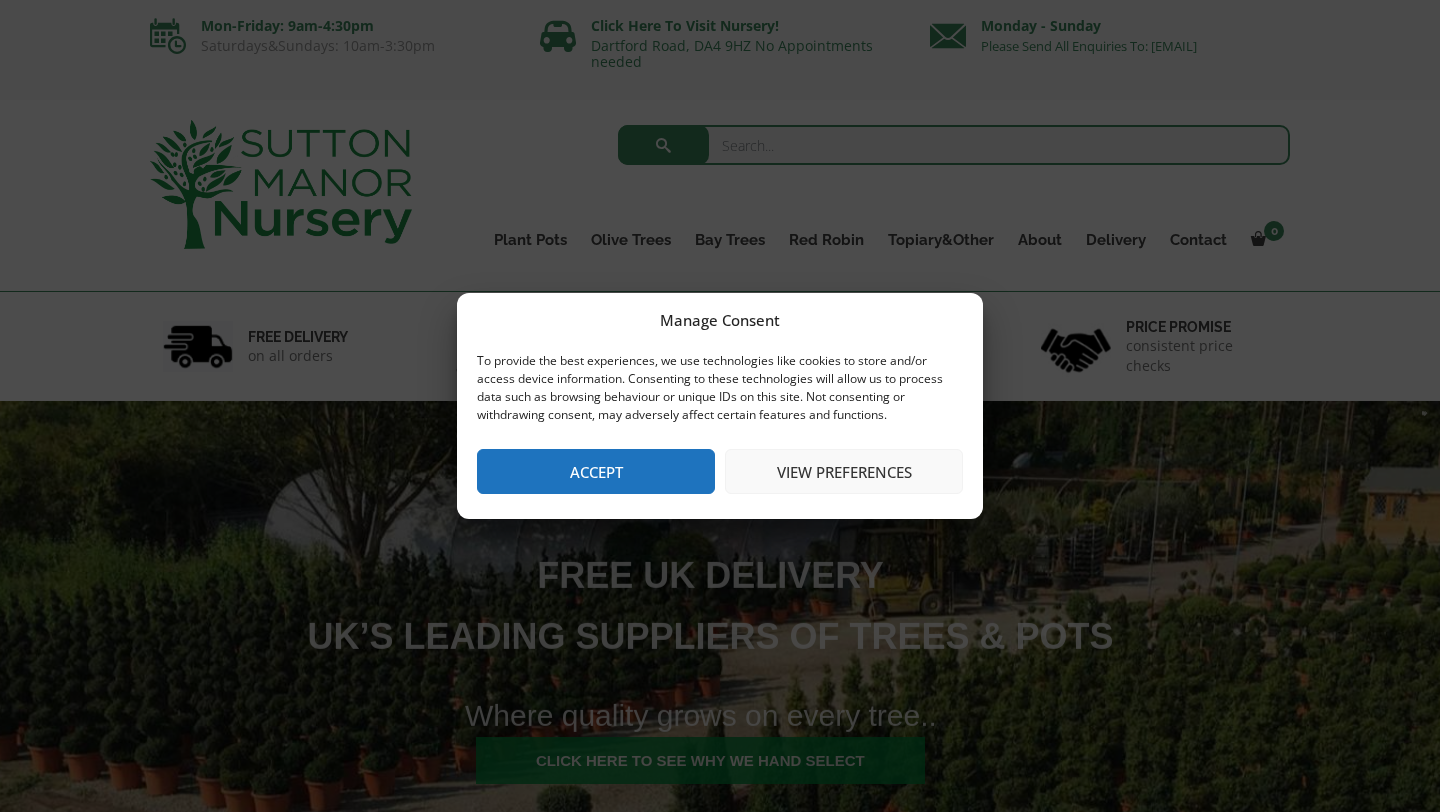 click on "Accept" at bounding box center [596, 471] 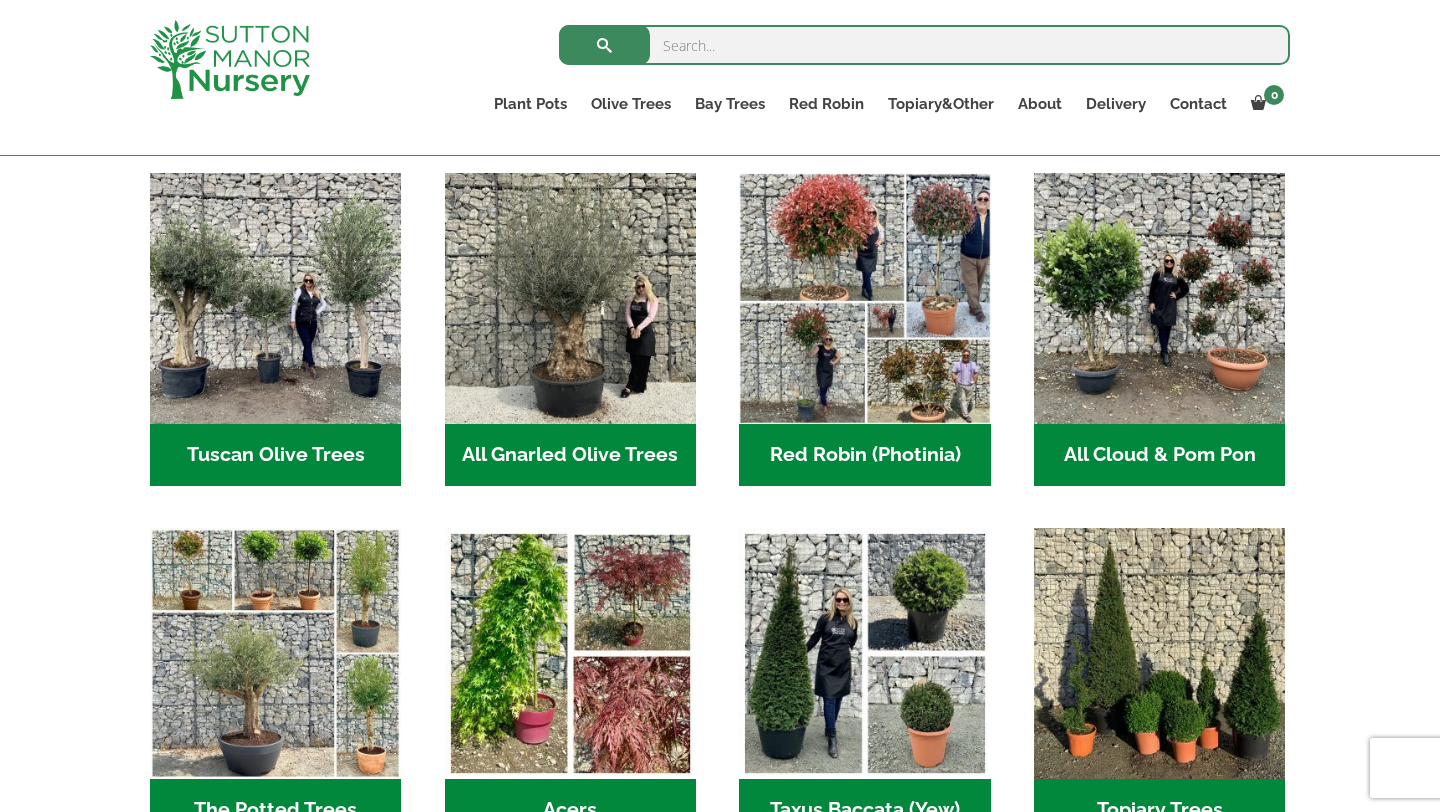 scroll, scrollTop: 1012, scrollLeft: 0, axis: vertical 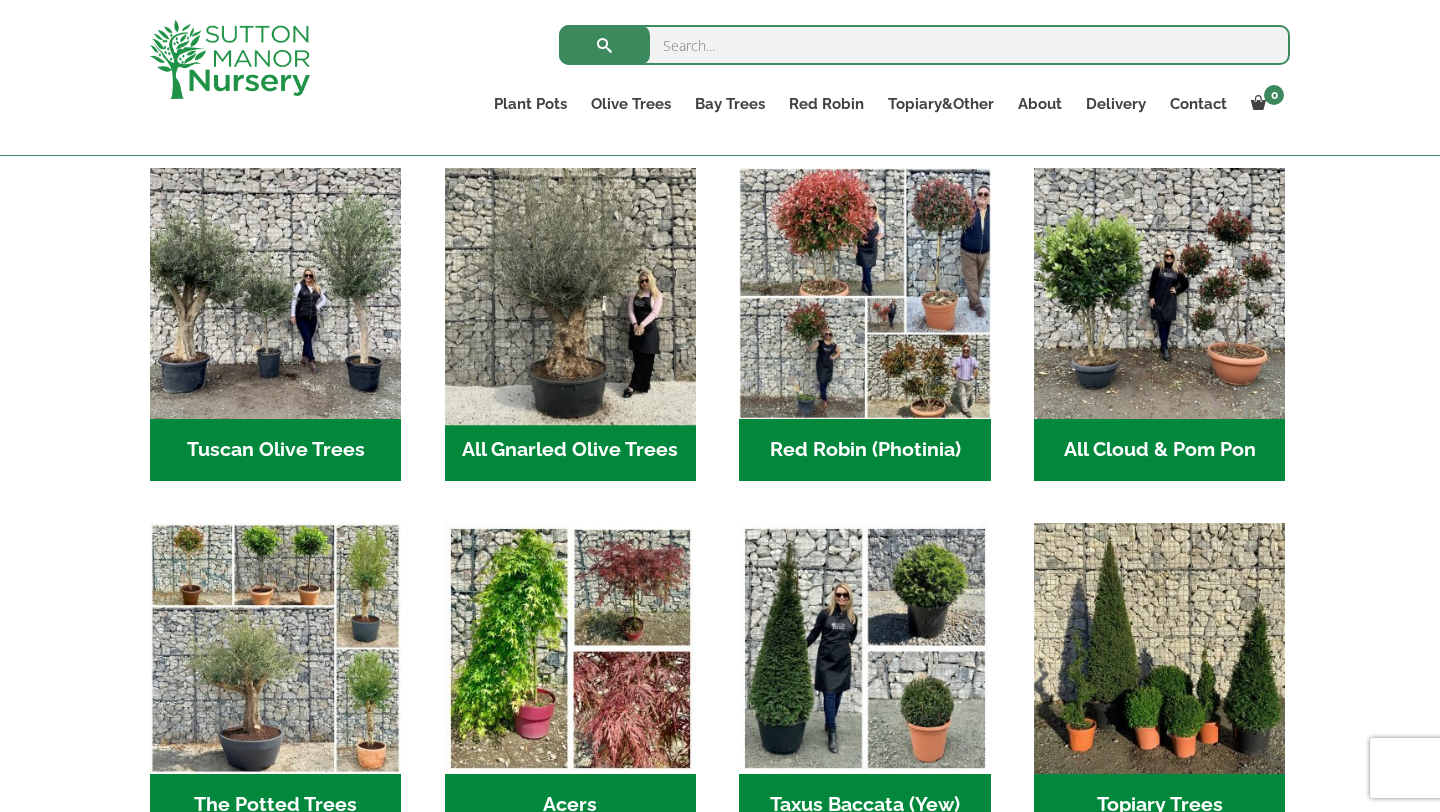 click at bounding box center [570, 294] 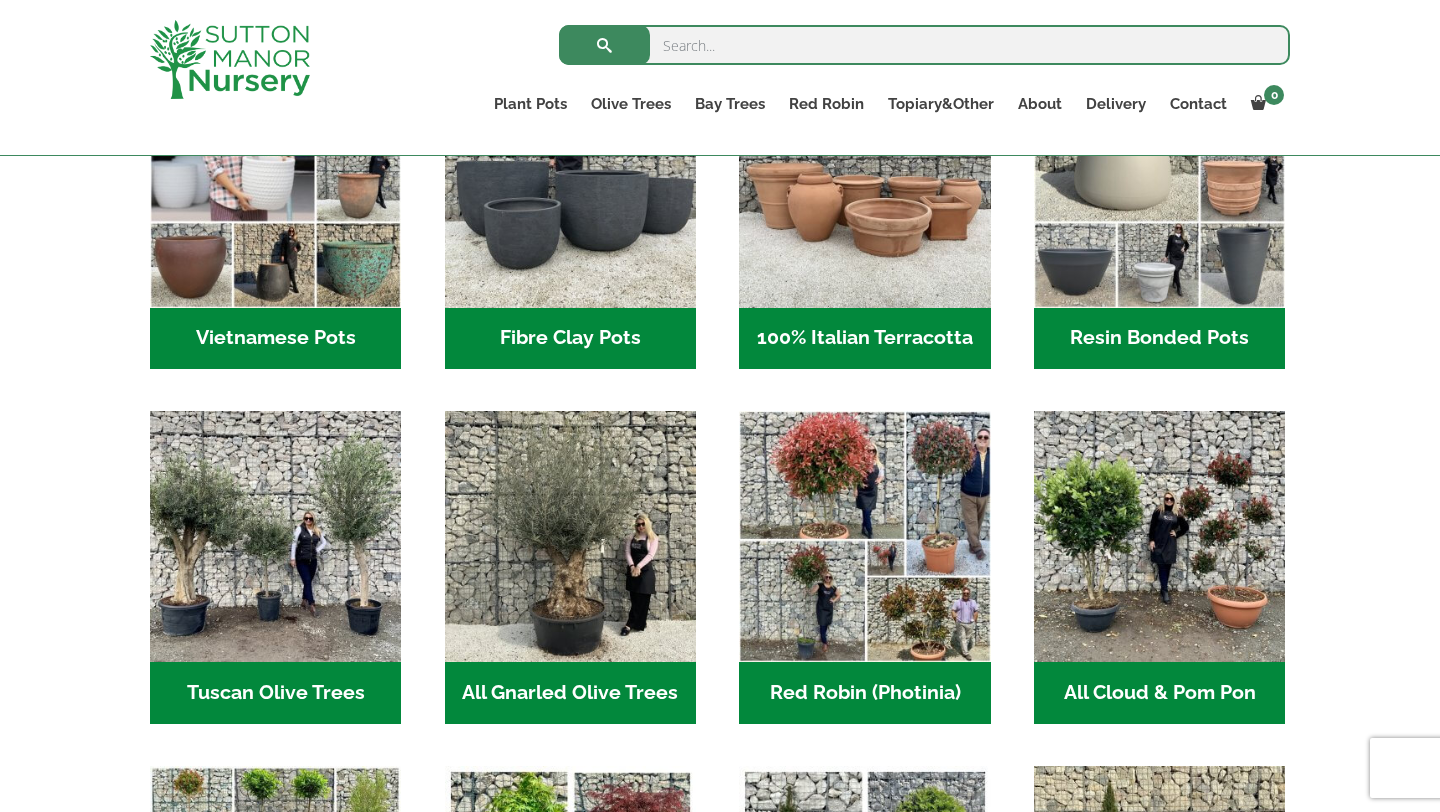 scroll, scrollTop: 279, scrollLeft: 0, axis: vertical 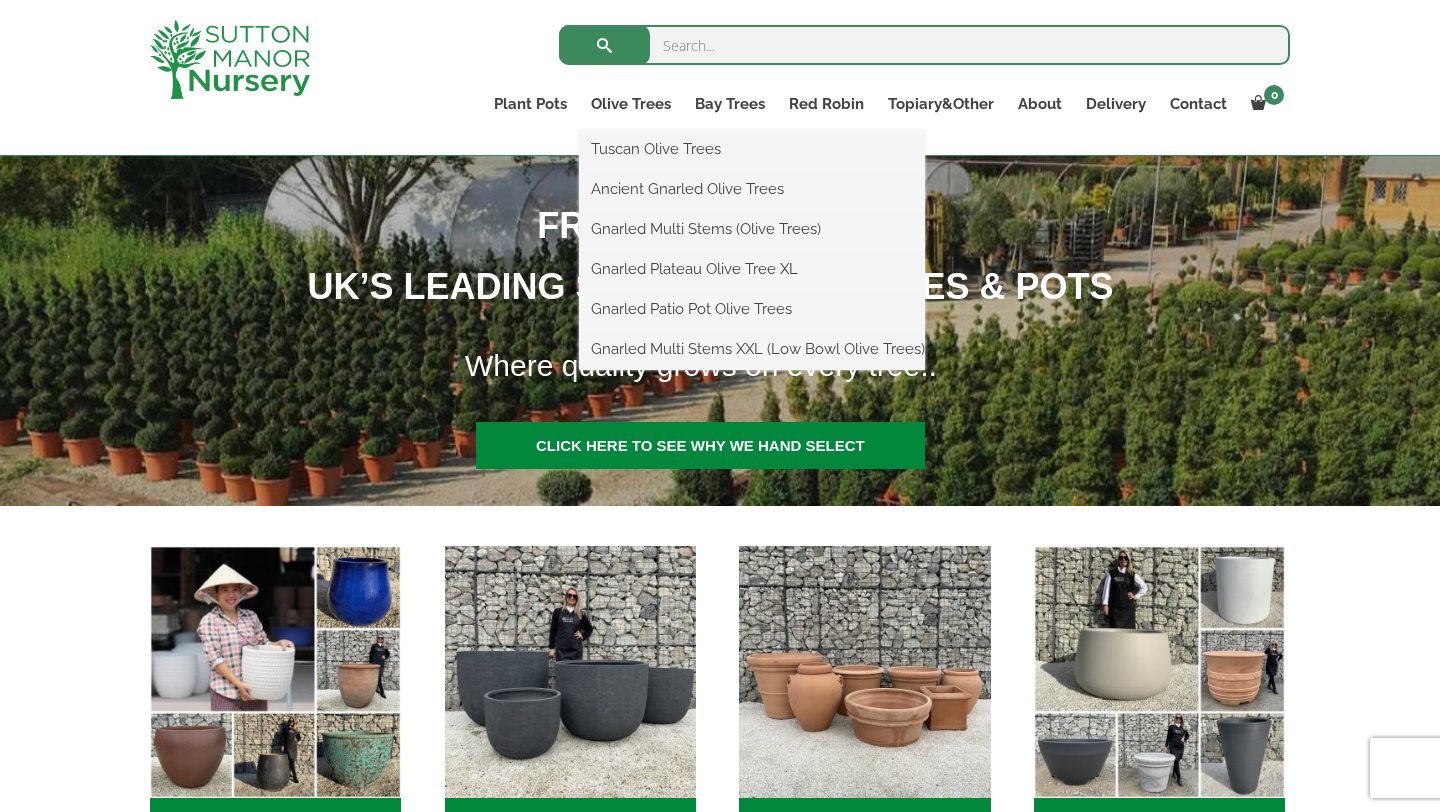 click on "Tuscan Olive Trees
Ancient Gnarled Olive Trees
Gnarled Multi Stems (Olive Trees)
Gnarled Plateau Olive Tree XL
Gnarled Patio Pot Olive Trees
Gnarled Multi Stems XXL (Low Bowl Olive Trees)" at bounding box center (752, 250) 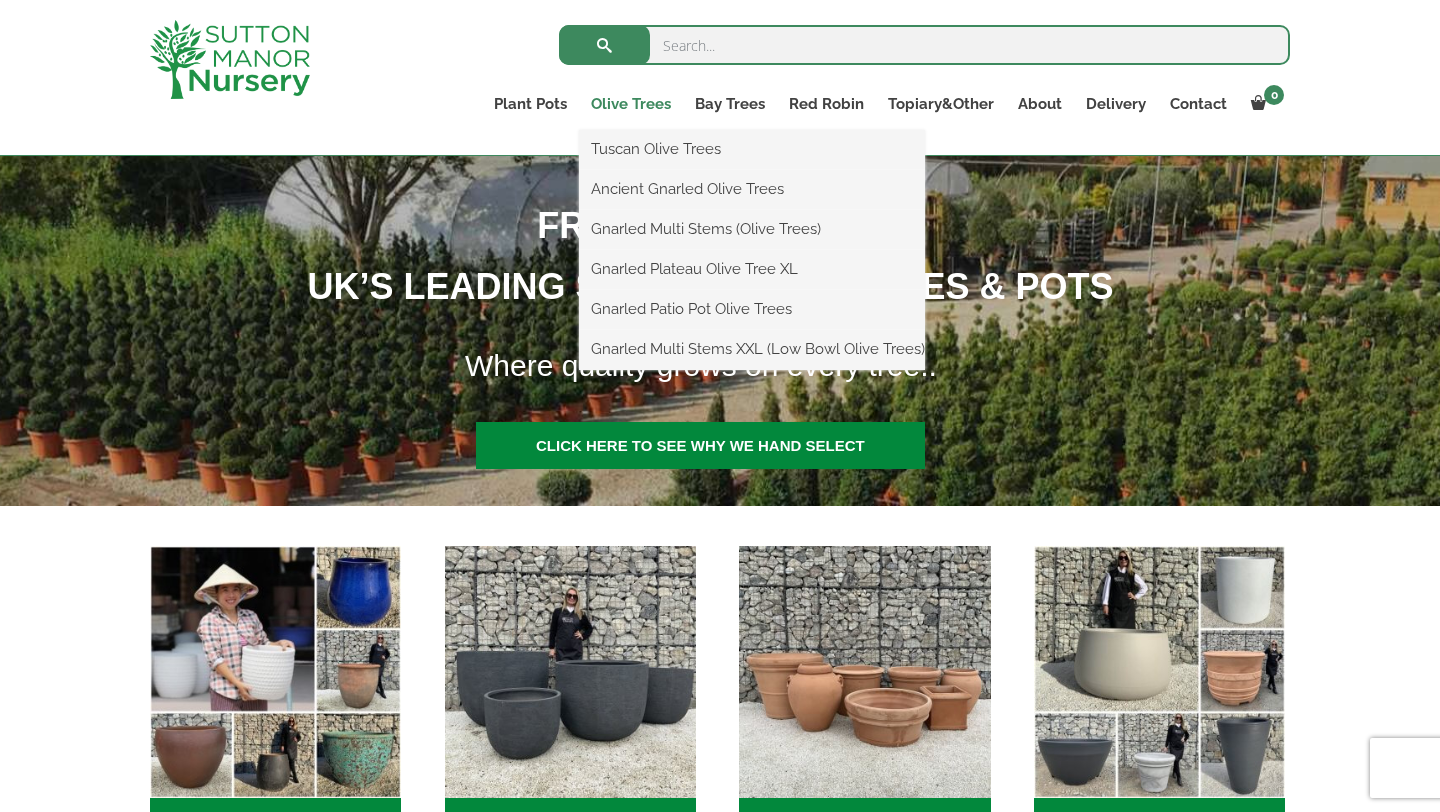 click on "Olive Trees" at bounding box center (631, 104) 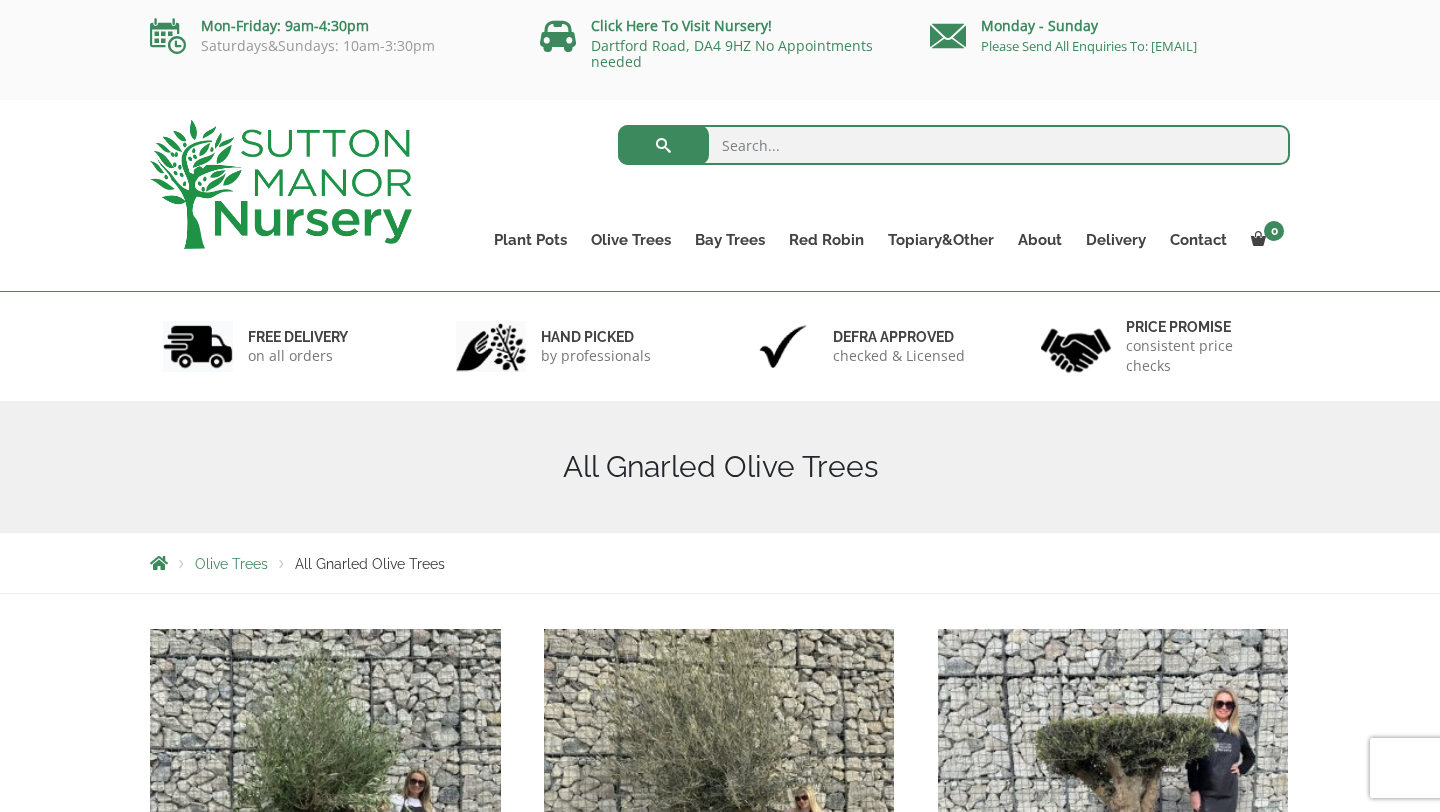 scroll, scrollTop: 0, scrollLeft: 0, axis: both 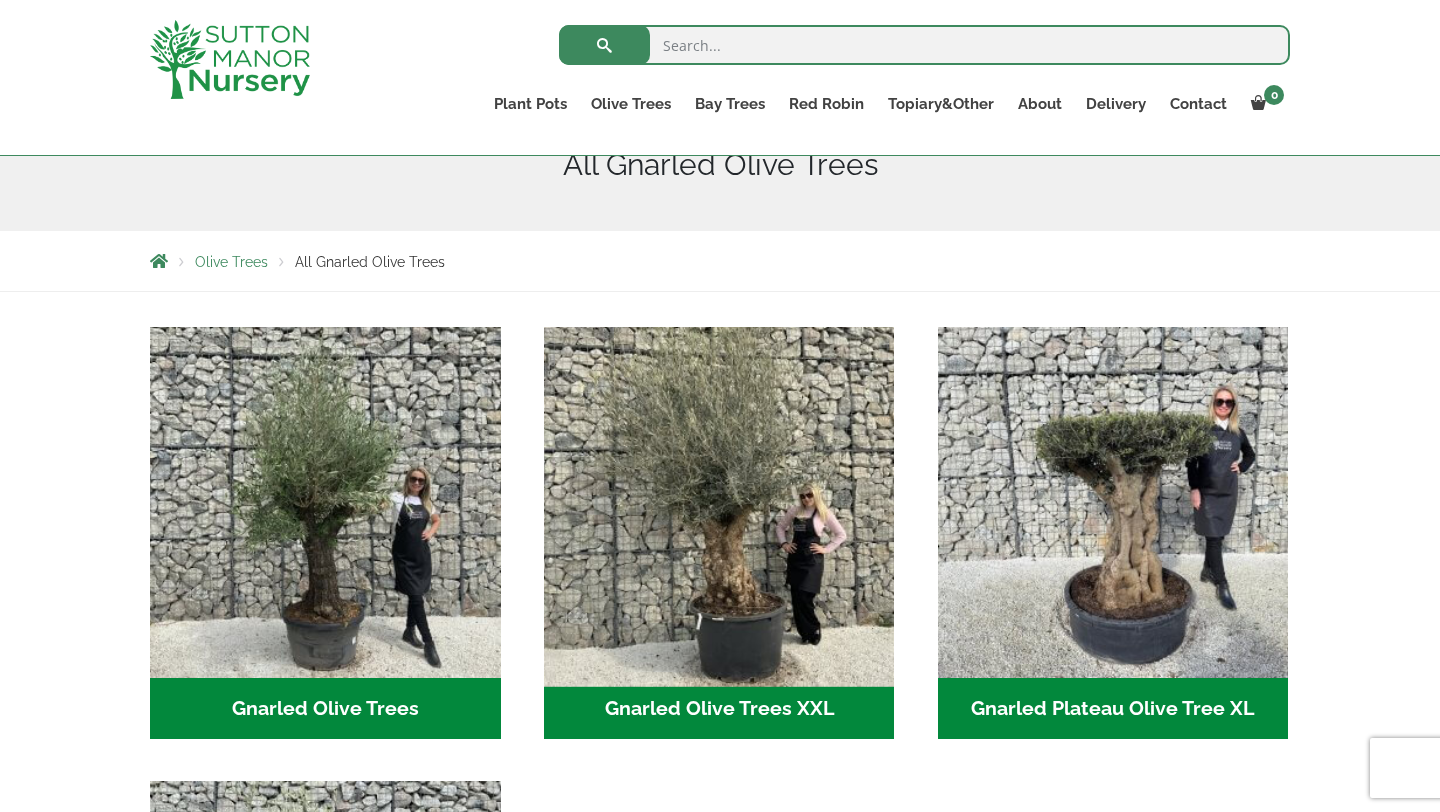 click at bounding box center [719, 502] 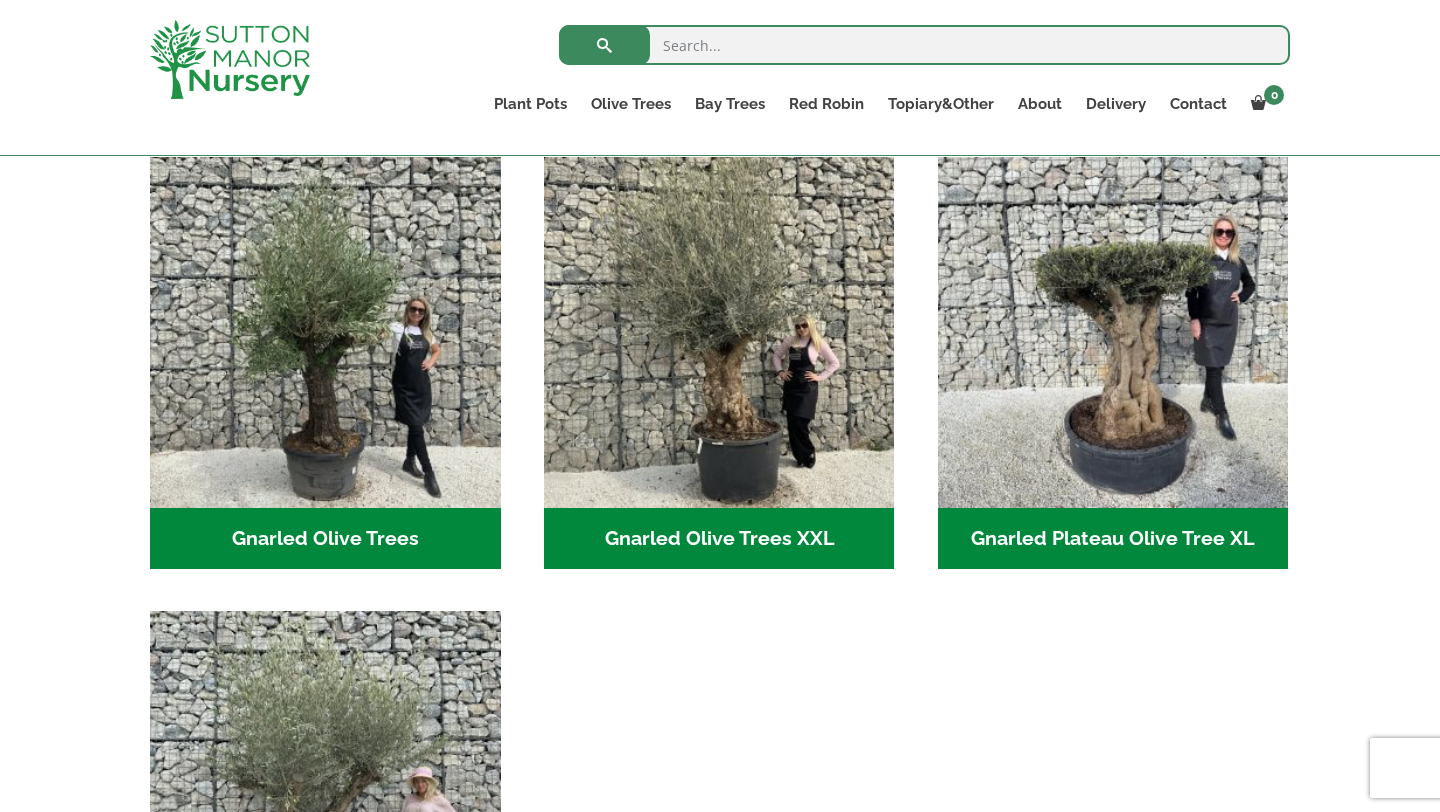 scroll, scrollTop: 421, scrollLeft: 0, axis: vertical 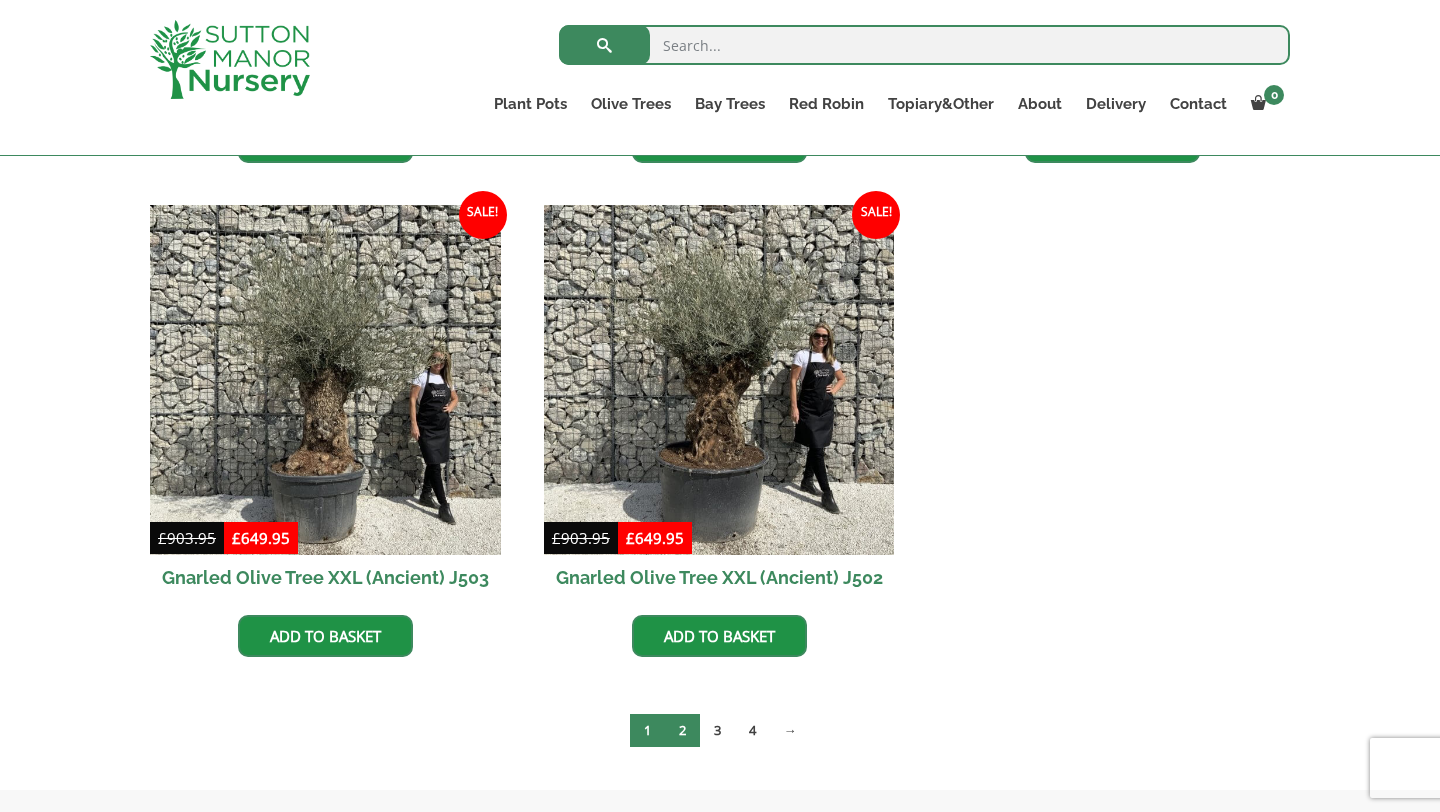 click on "2" at bounding box center (682, 730) 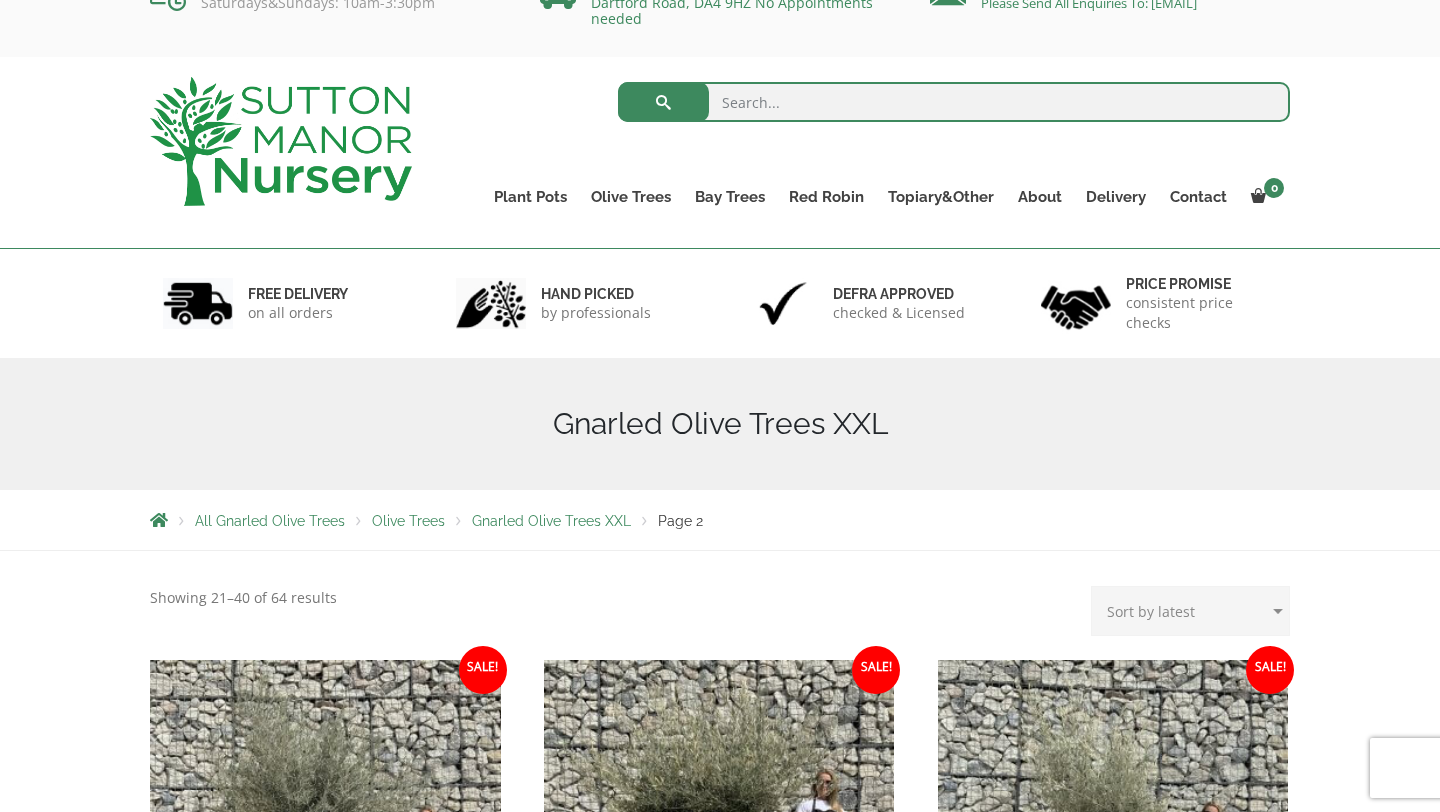scroll, scrollTop: 0, scrollLeft: 0, axis: both 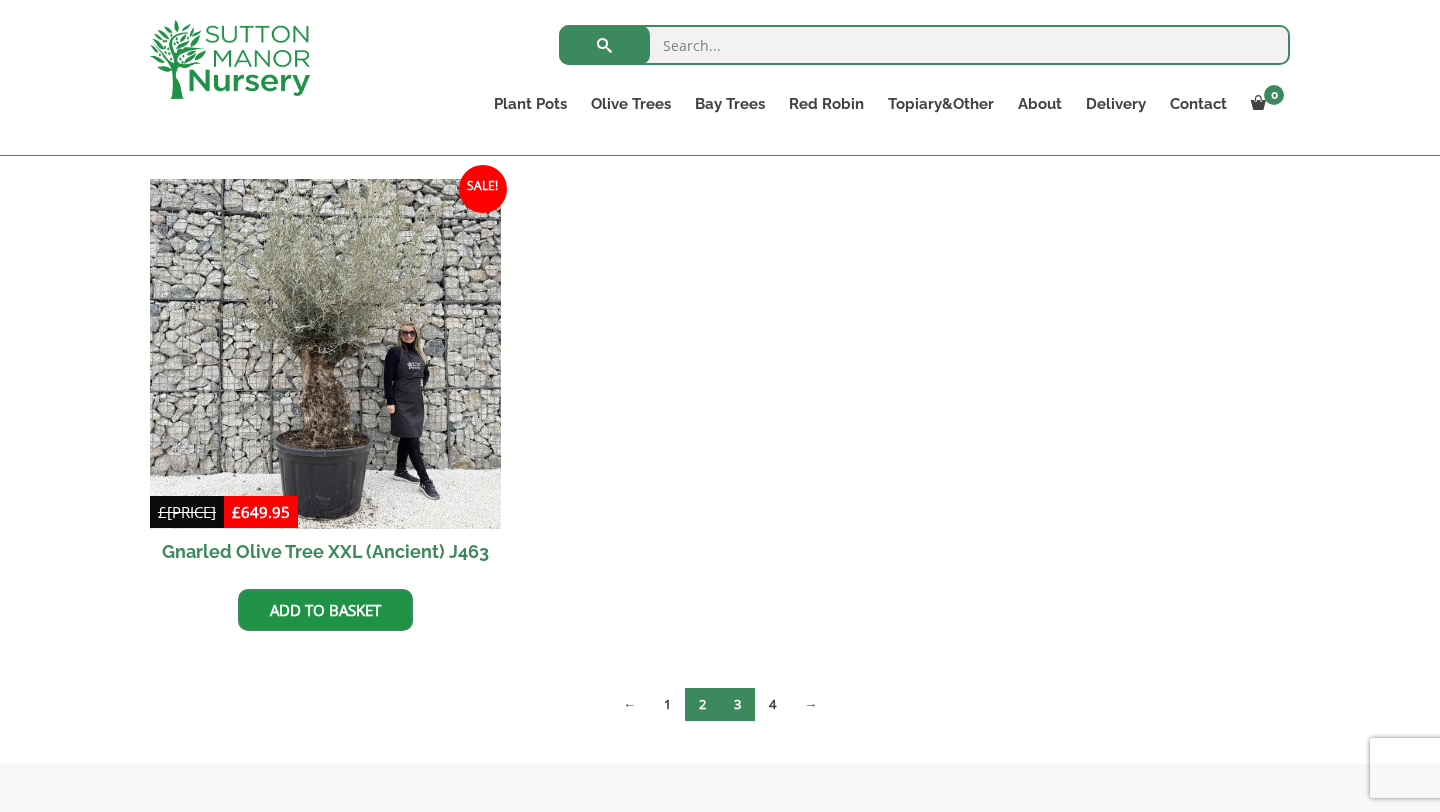 click on "3" at bounding box center [737, 704] 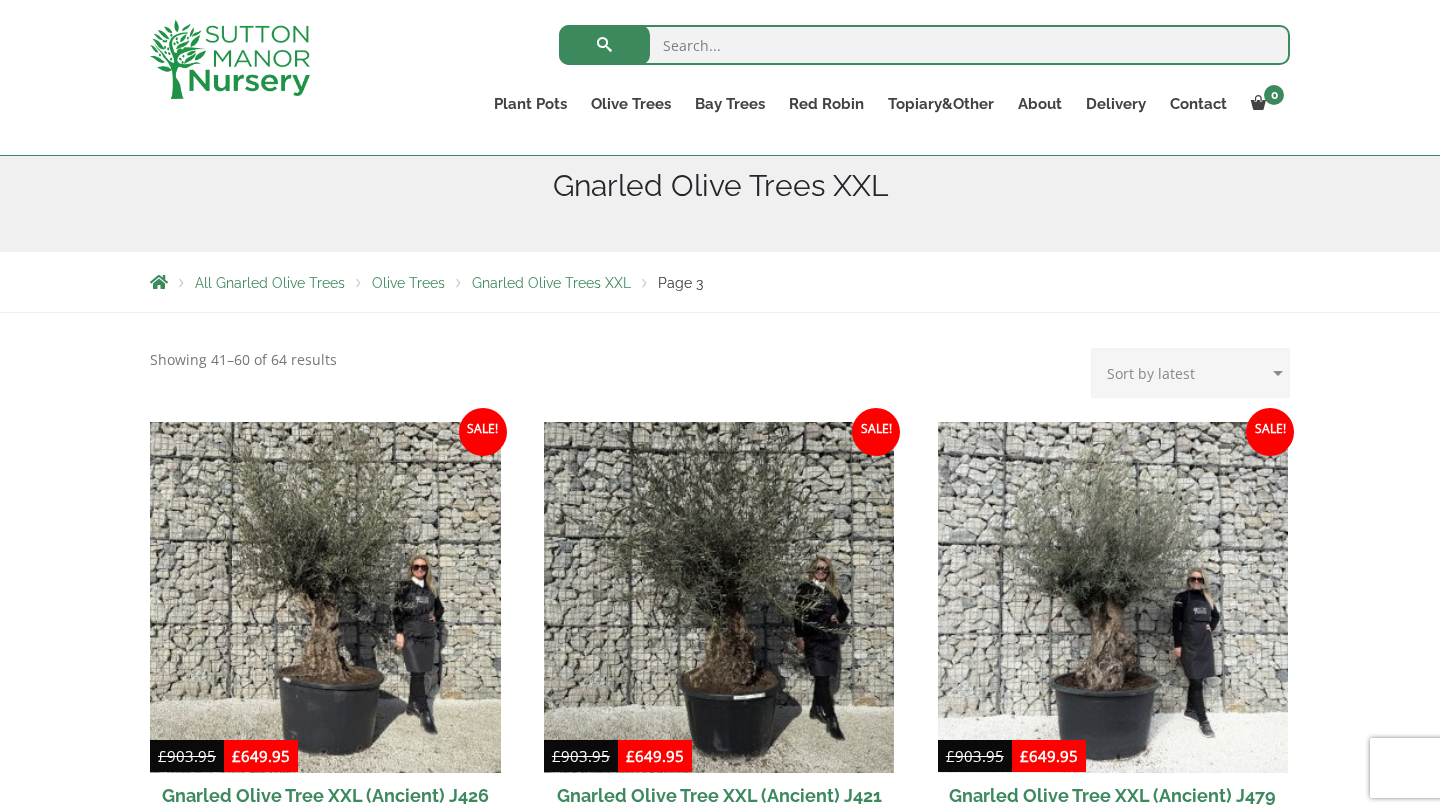 scroll, scrollTop: 676, scrollLeft: 0, axis: vertical 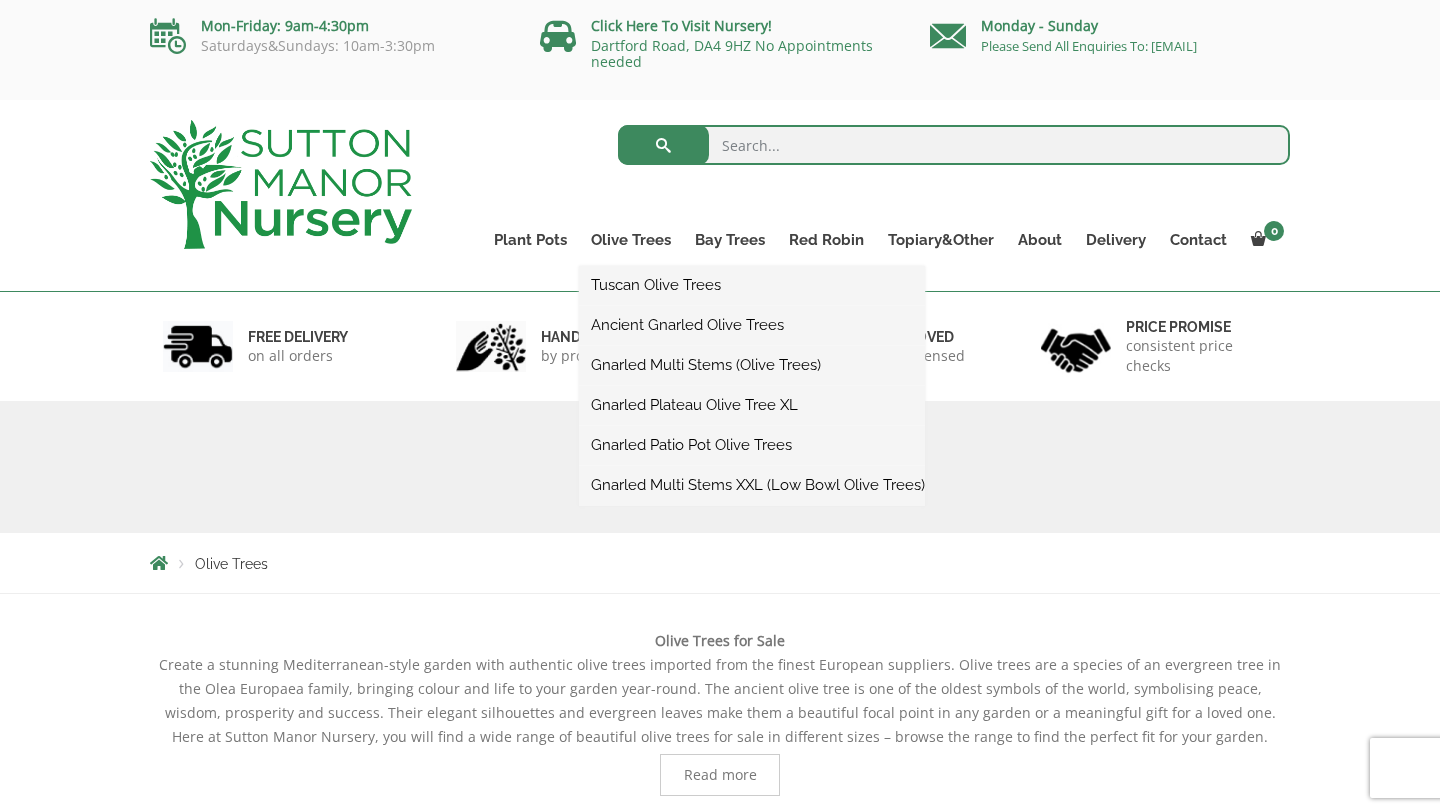 click on "Gnarled Multi Stems (Olive Trees)" at bounding box center [752, 365] 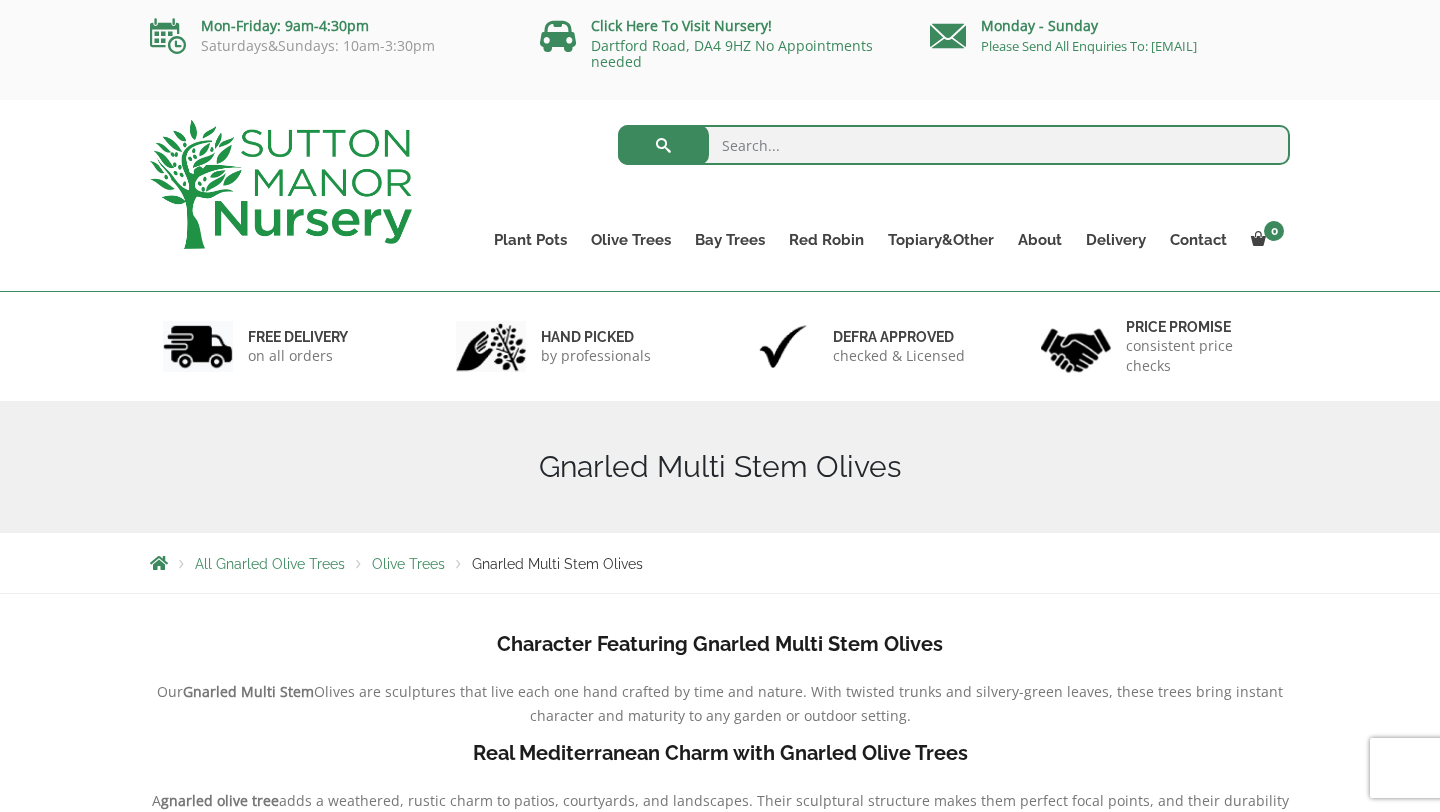 scroll, scrollTop: 0, scrollLeft: 0, axis: both 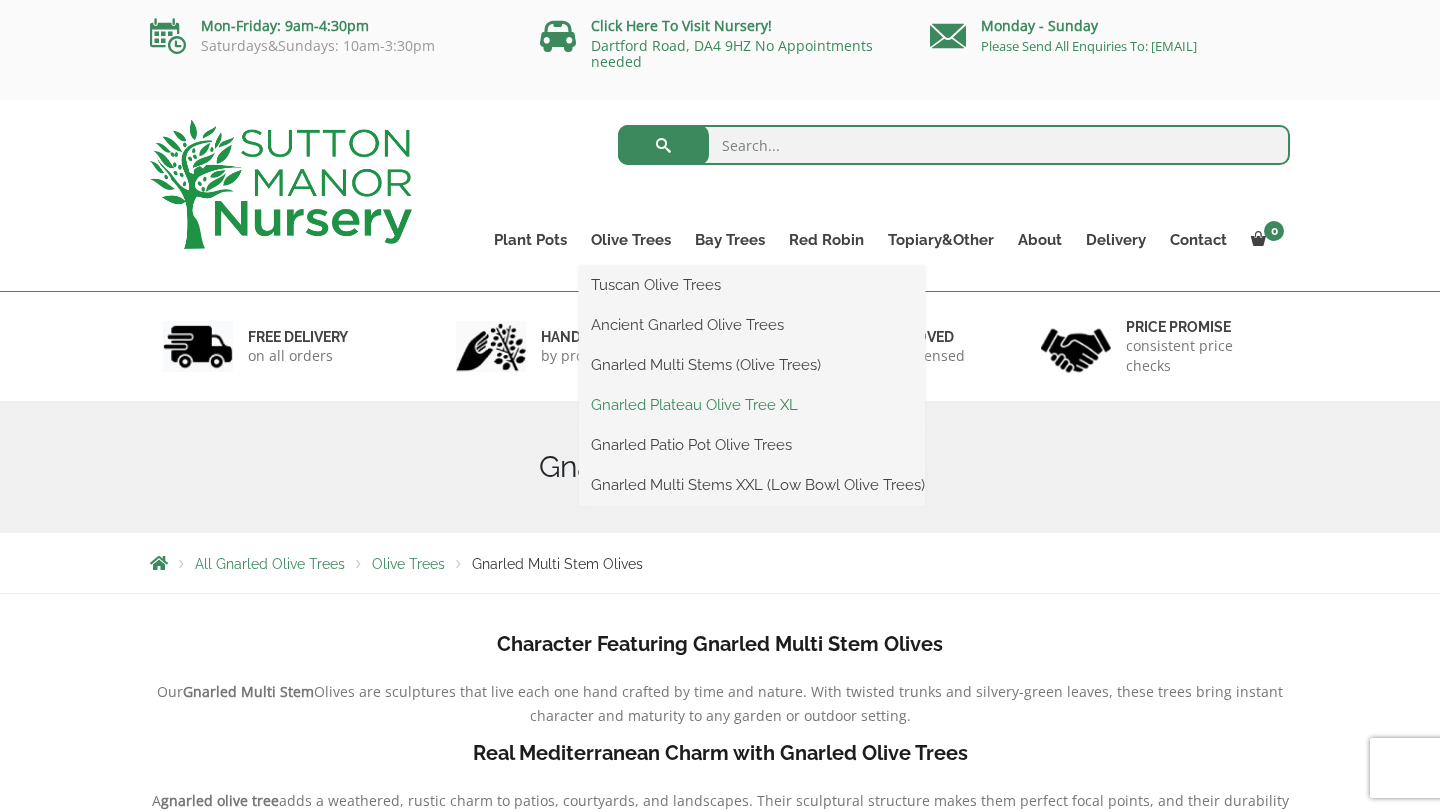 click on "Gnarled Plateau Olive Tree XL" at bounding box center [752, 405] 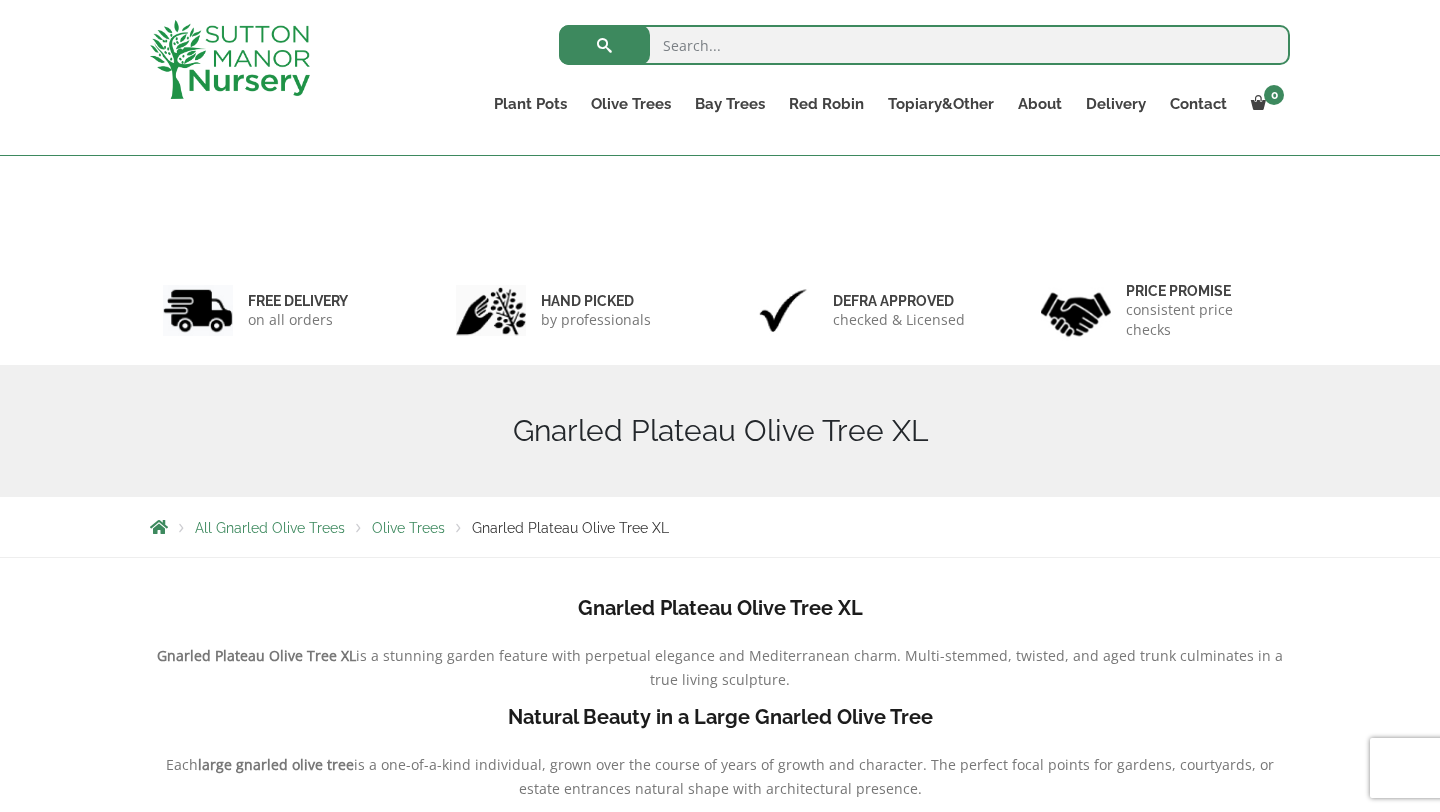 scroll, scrollTop: 439, scrollLeft: 0, axis: vertical 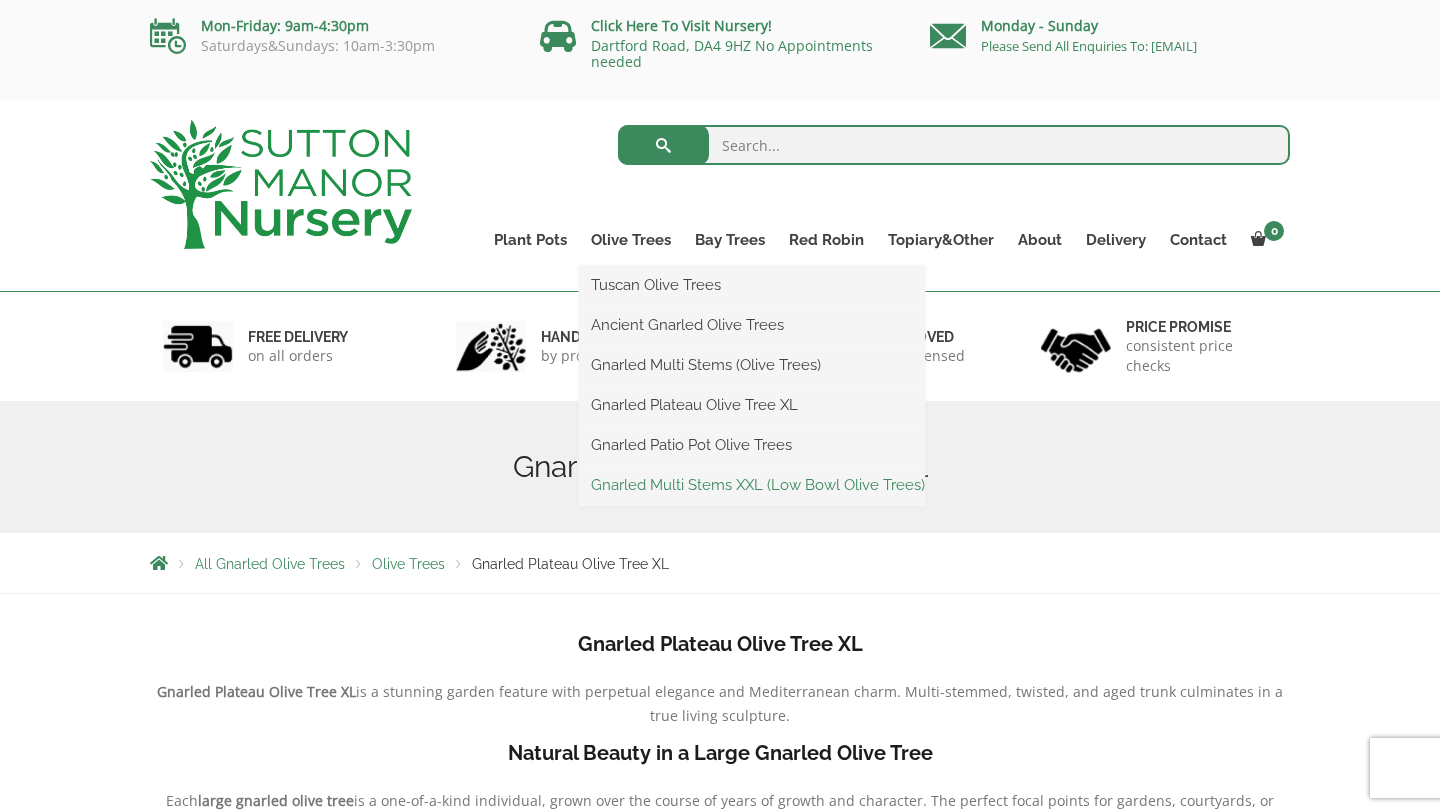 click on "Gnarled Multi Stems XXL (Low Bowl Olive Trees)" at bounding box center [752, 485] 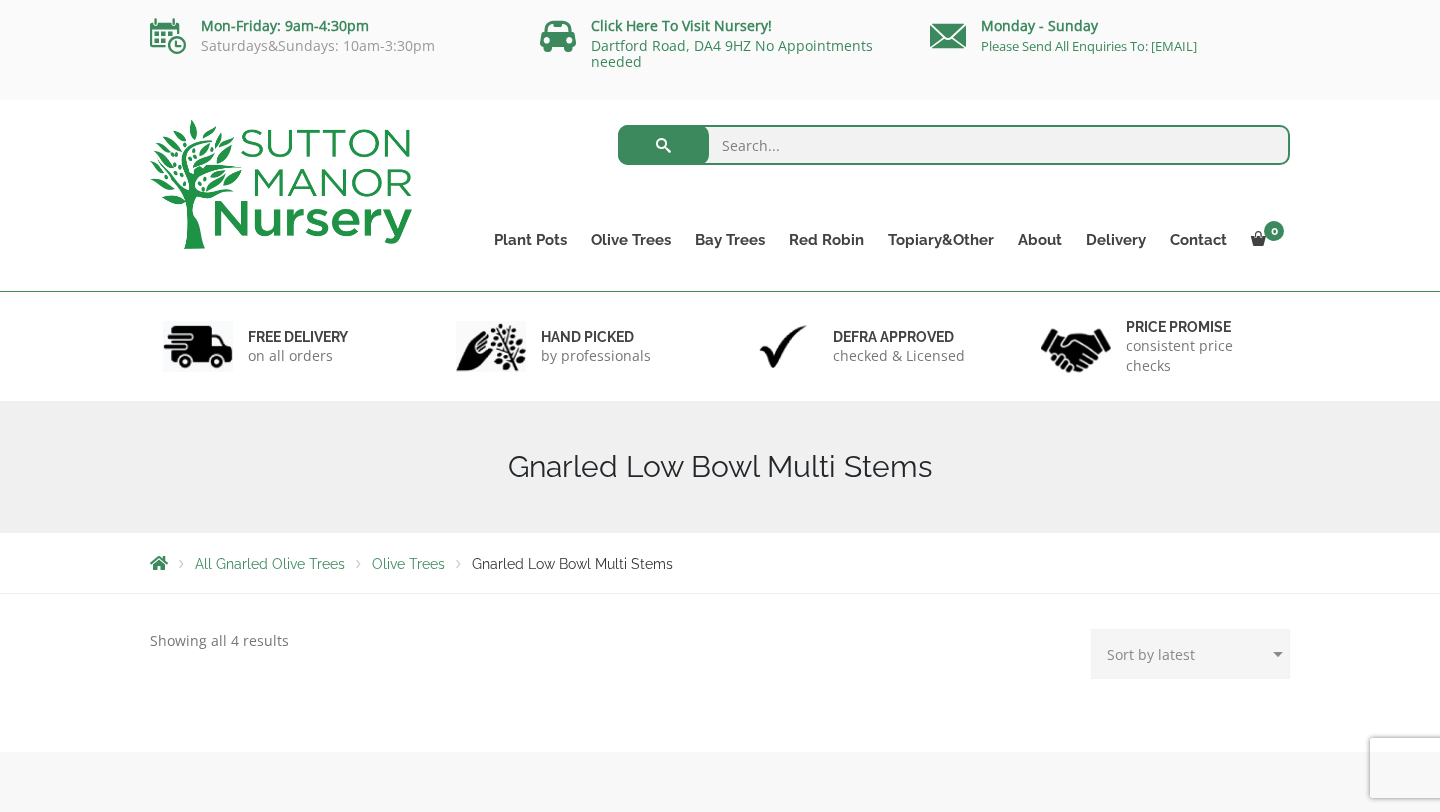 scroll, scrollTop: 0, scrollLeft: 0, axis: both 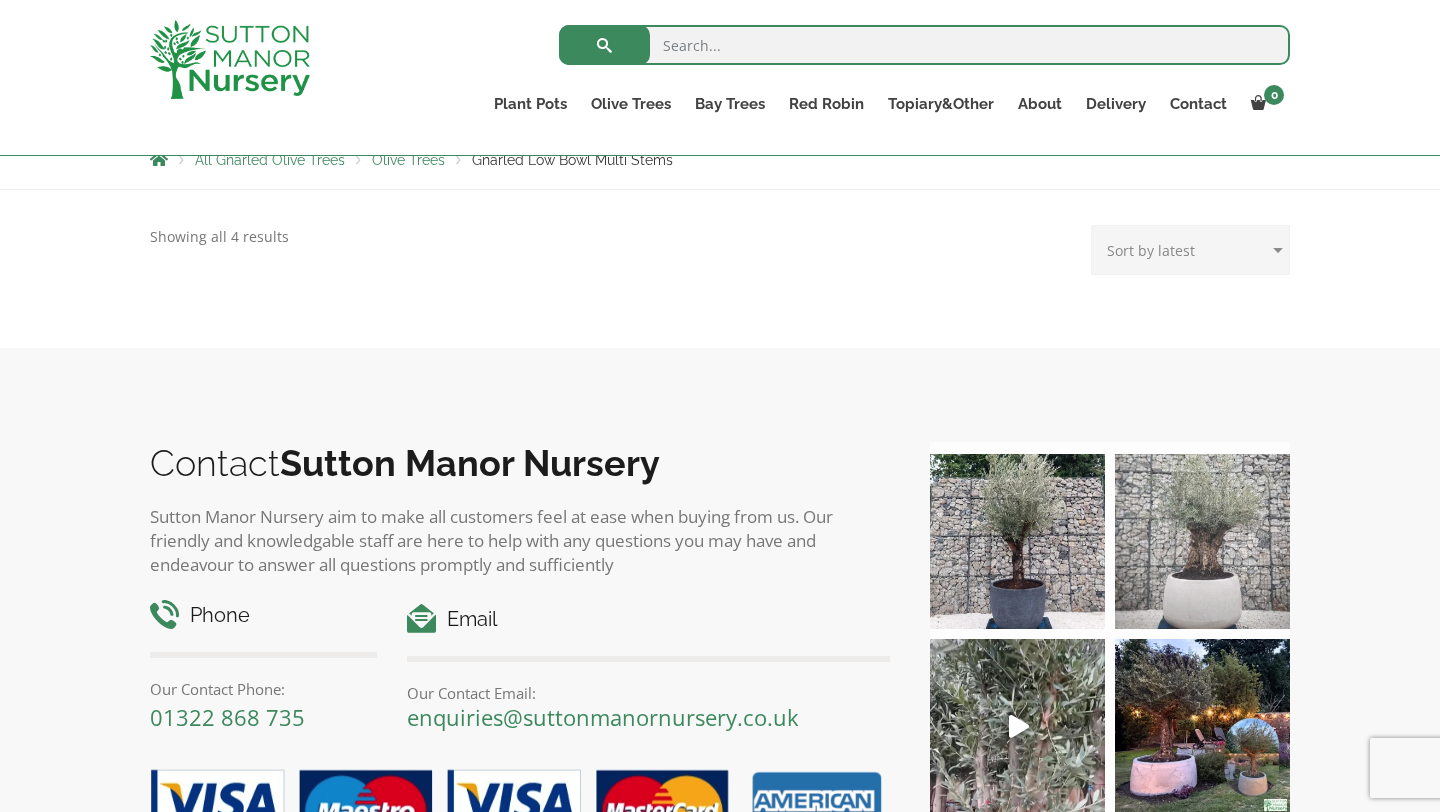 click at bounding box center [1202, 541] 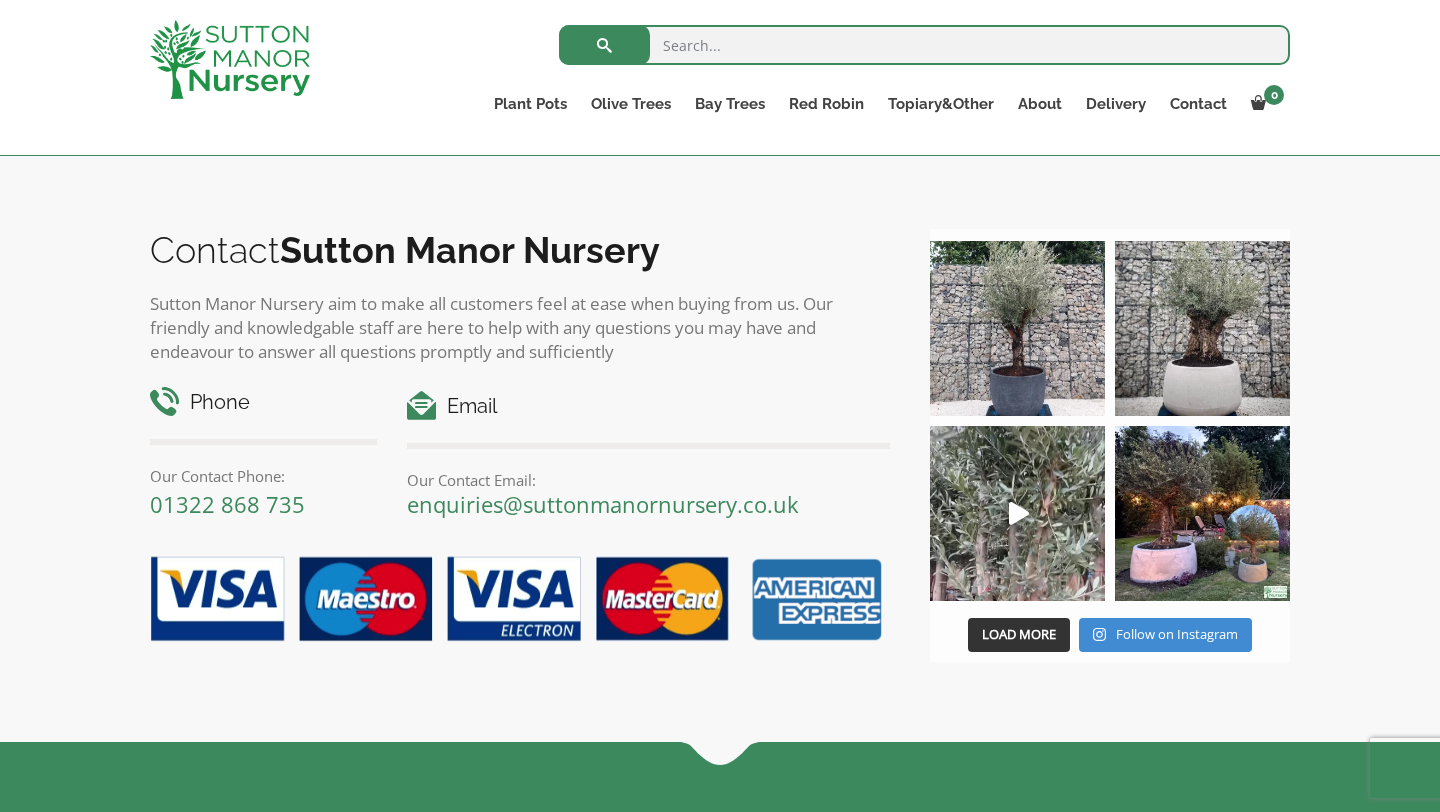 scroll, scrollTop: 579, scrollLeft: 0, axis: vertical 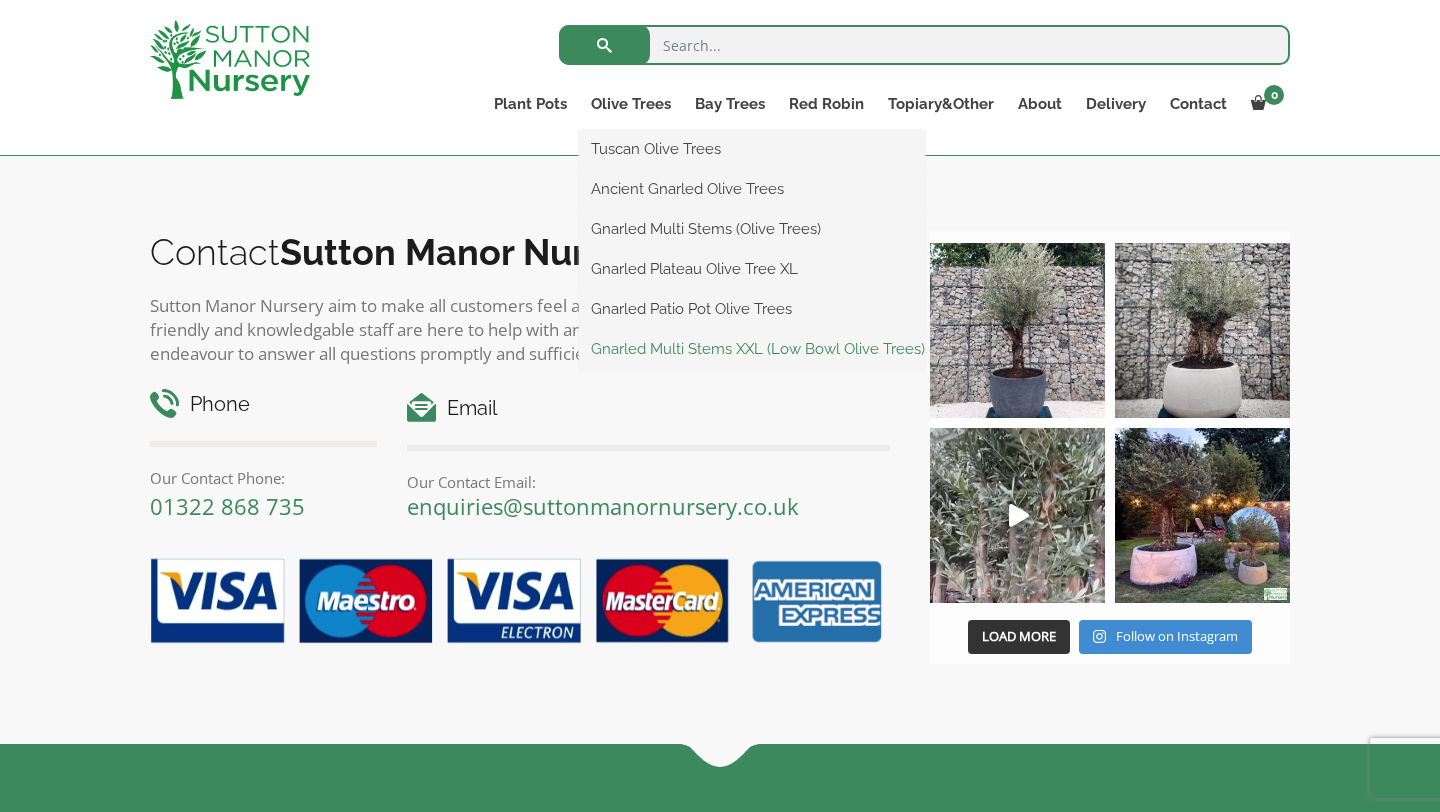 click on "Gnarled Multi Stems XXL (Low Bowl Olive Trees)" at bounding box center [752, 349] 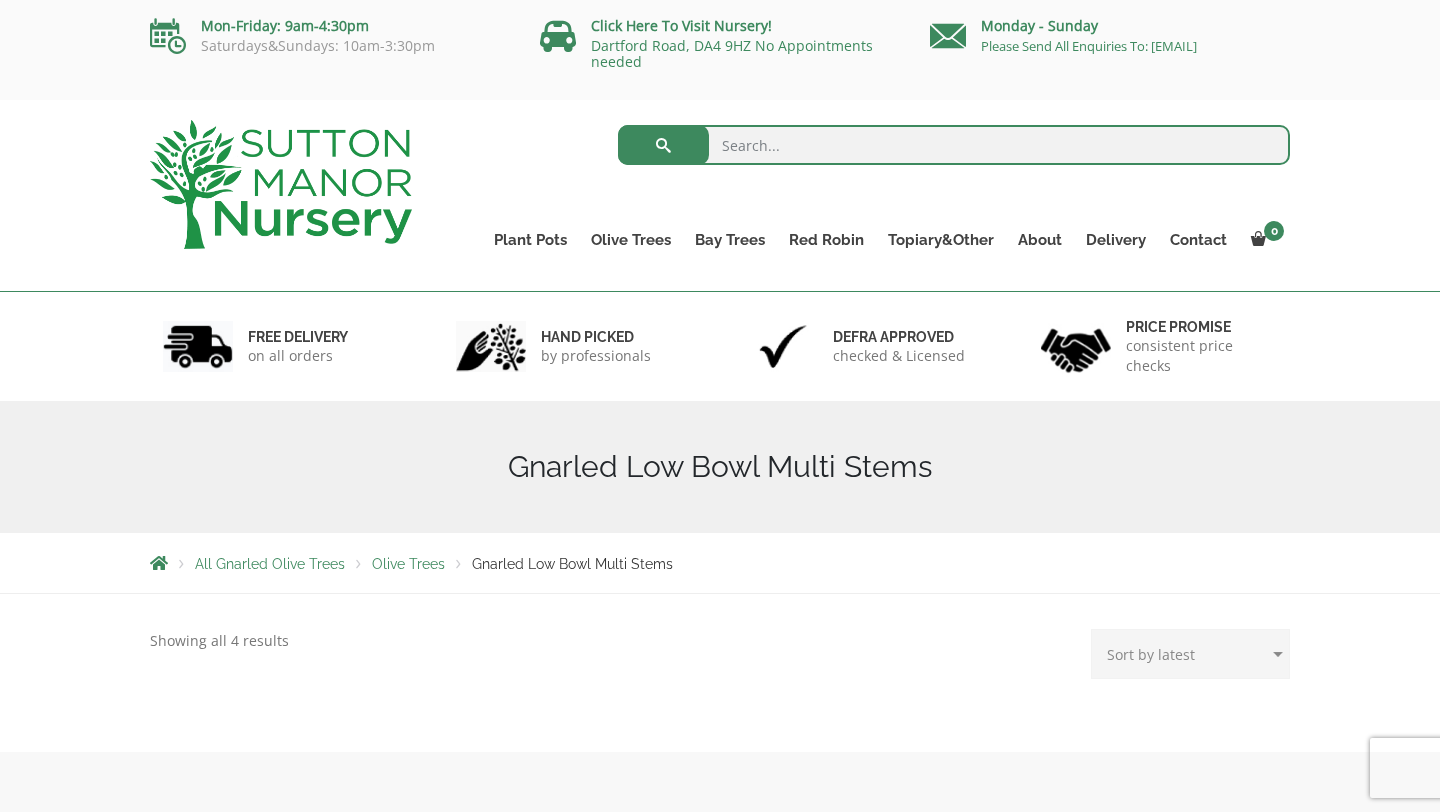scroll, scrollTop: 0, scrollLeft: 0, axis: both 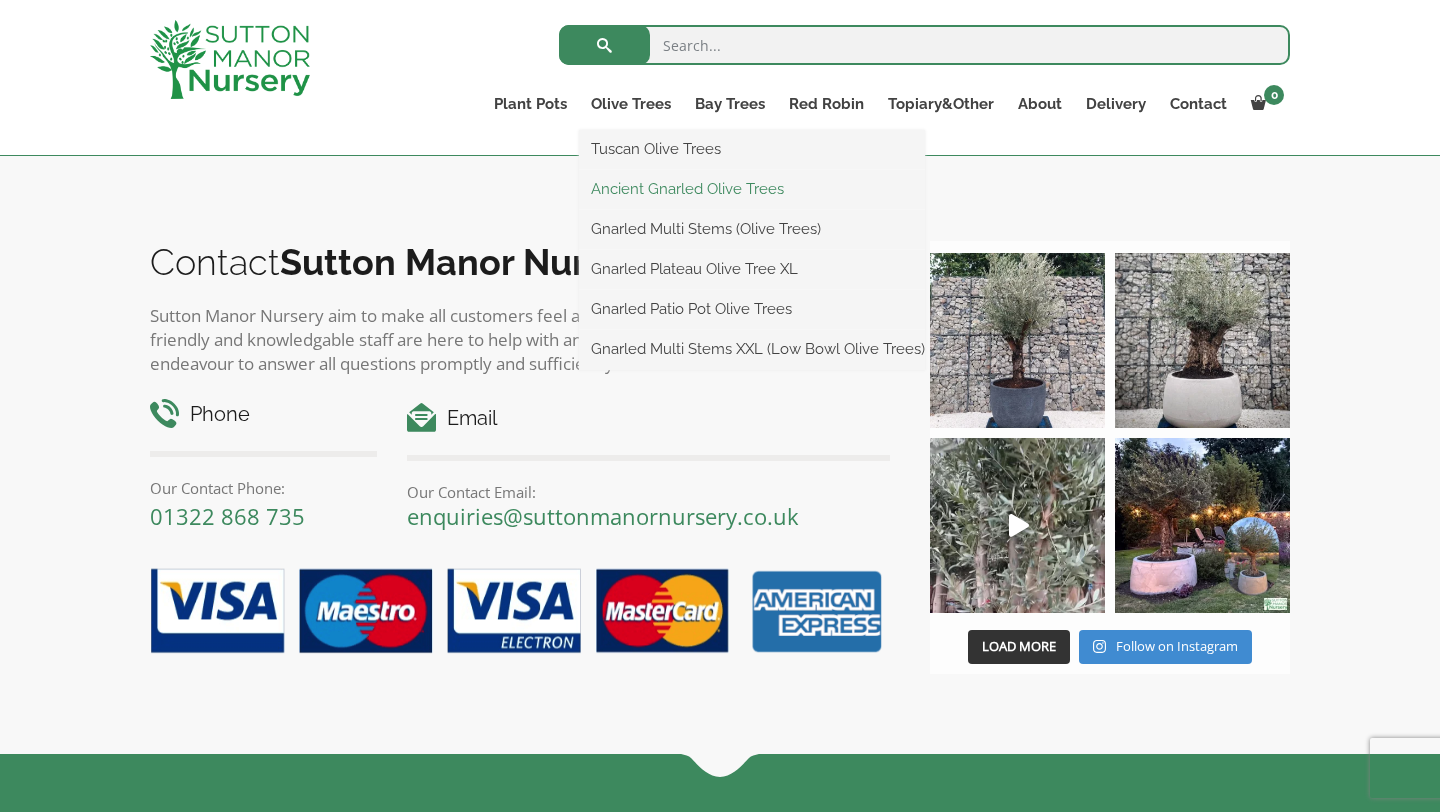 click on "Ancient Gnarled Olive Trees" at bounding box center [752, 189] 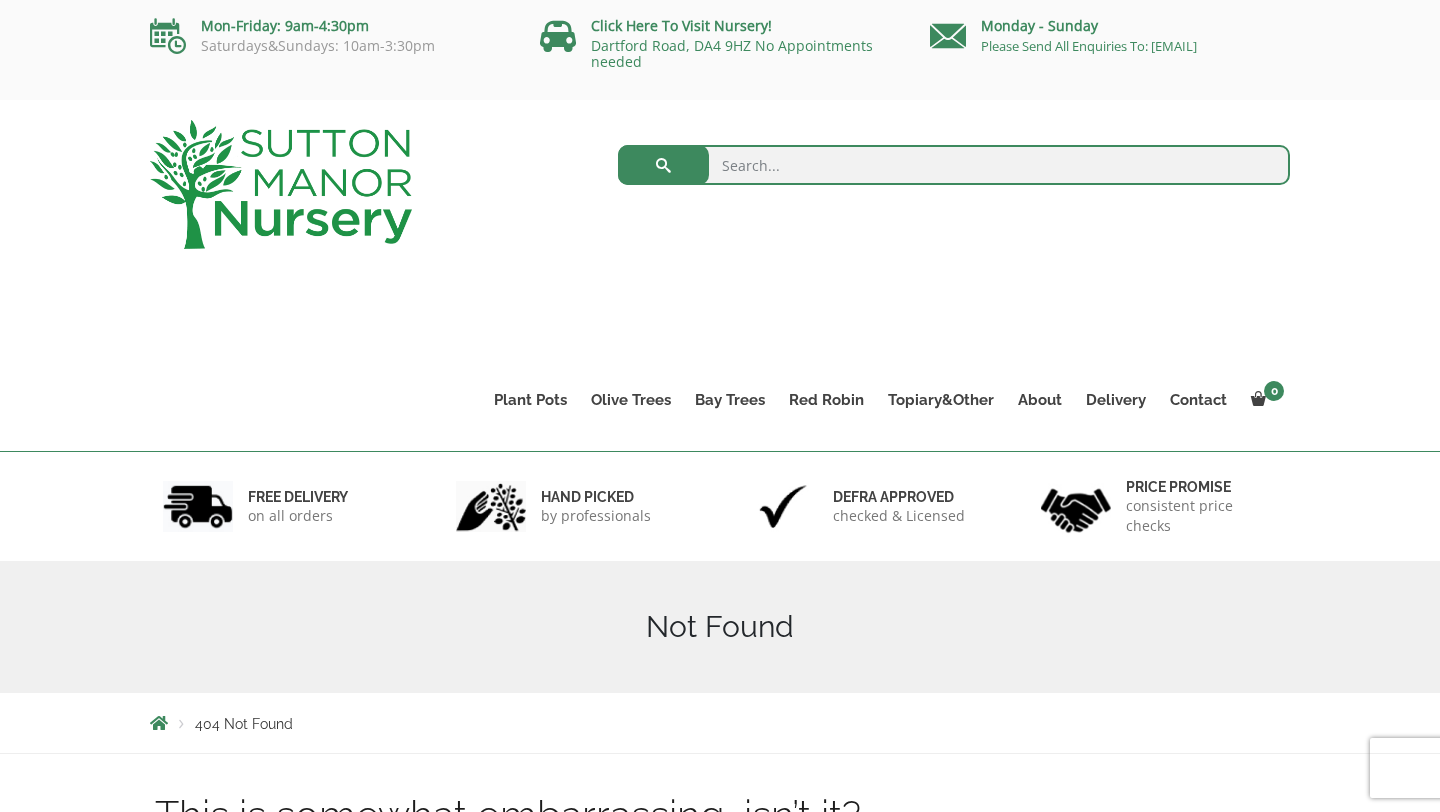 scroll, scrollTop: 0, scrollLeft: 0, axis: both 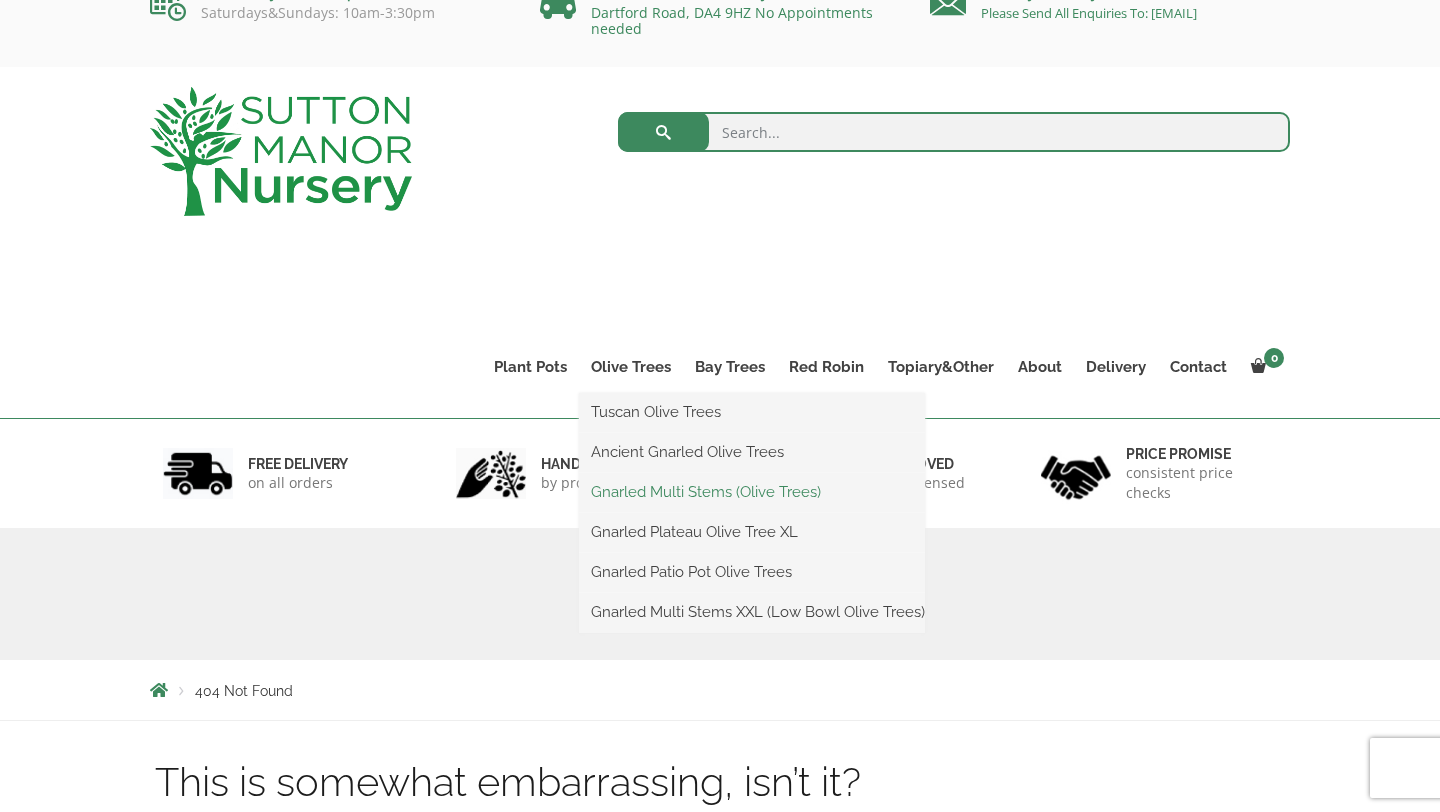 click on "Gnarled Multi Stems (Olive Trees)" at bounding box center [752, 492] 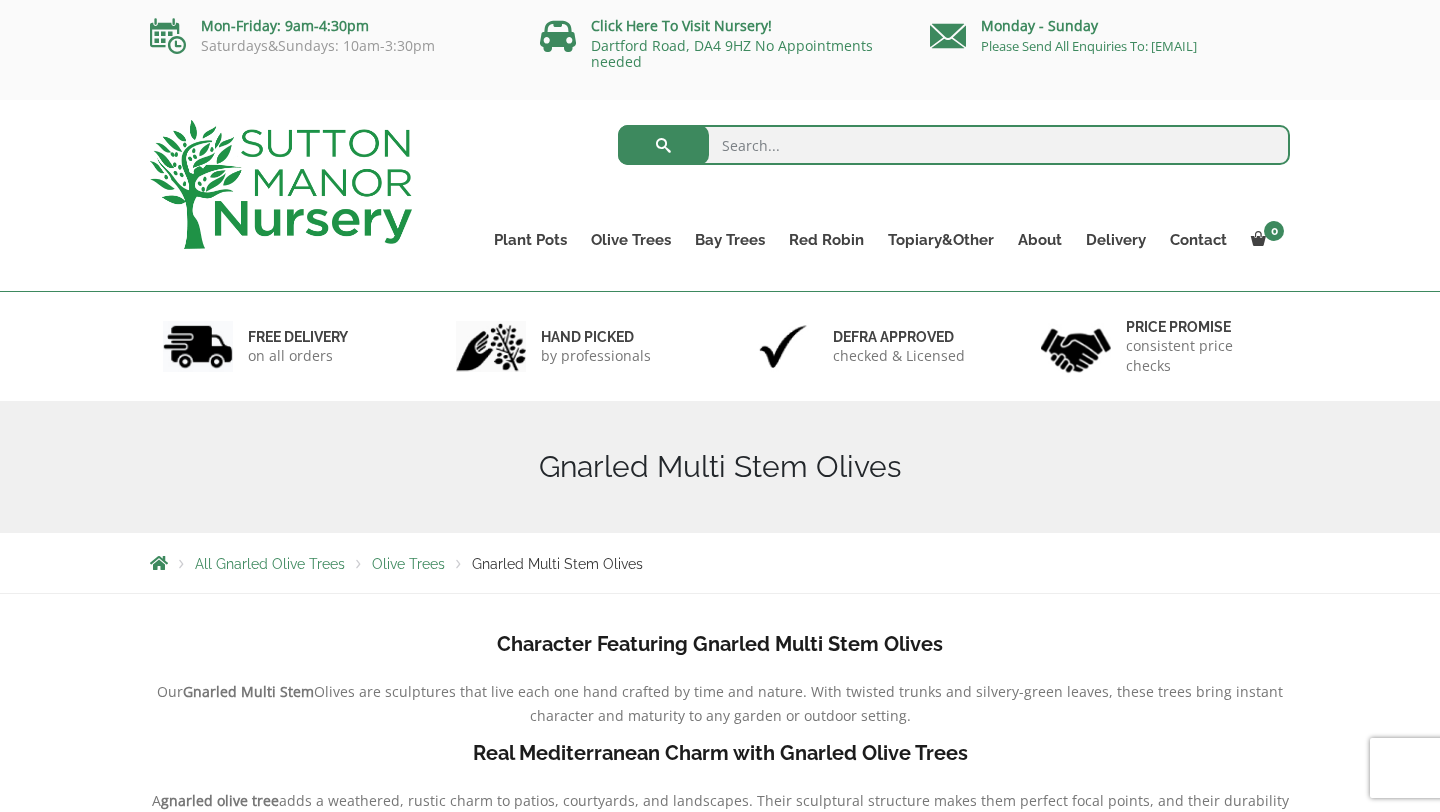 scroll, scrollTop: 0, scrollLeft: 0, axis: both 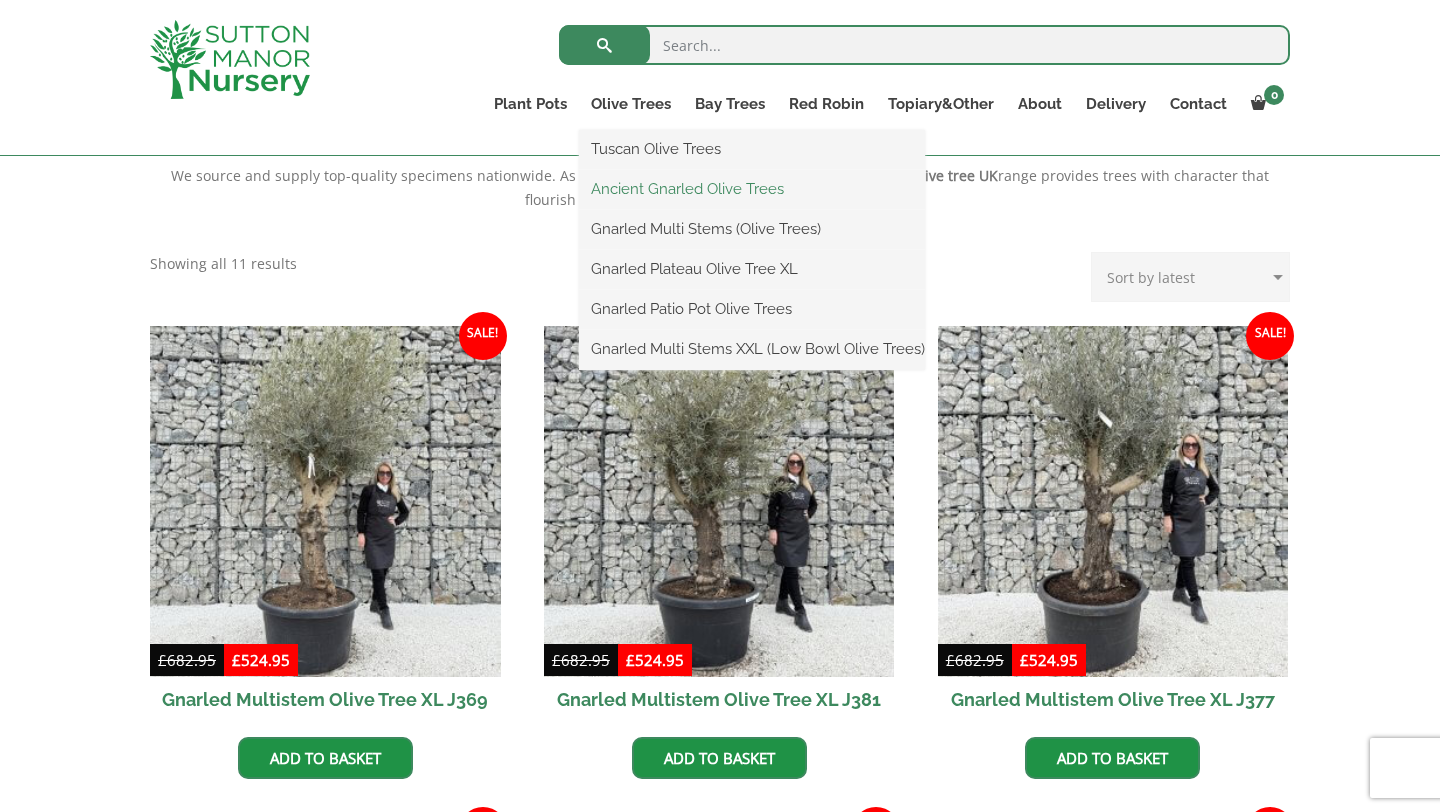 click on "Ancient Gnarled Olive Trees" at bounding box center (752, 189) 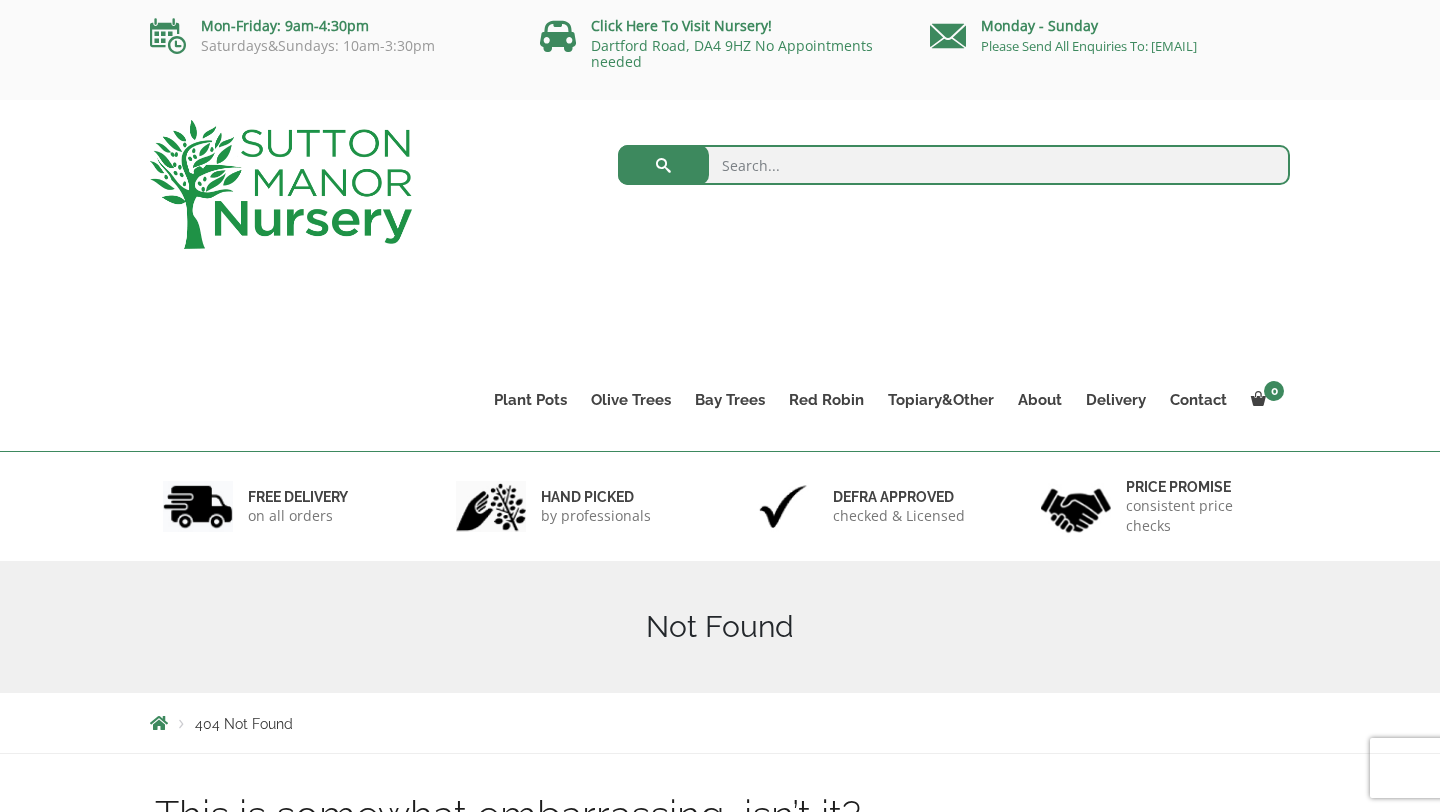 scroll, scrollTop: 0, scrollLeft: 0, axis: both 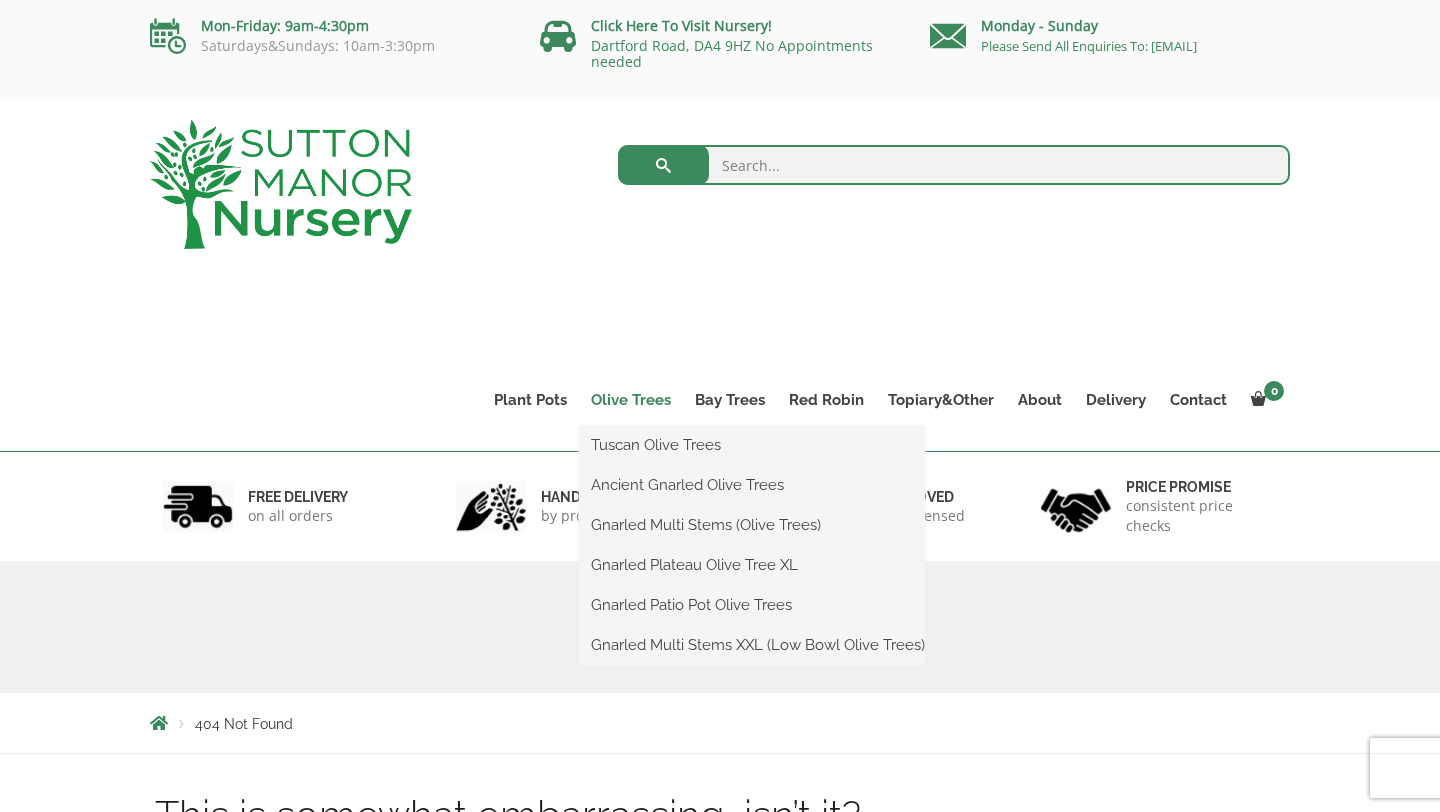 click on "Olive Trees" at bounding box center (631, 400) 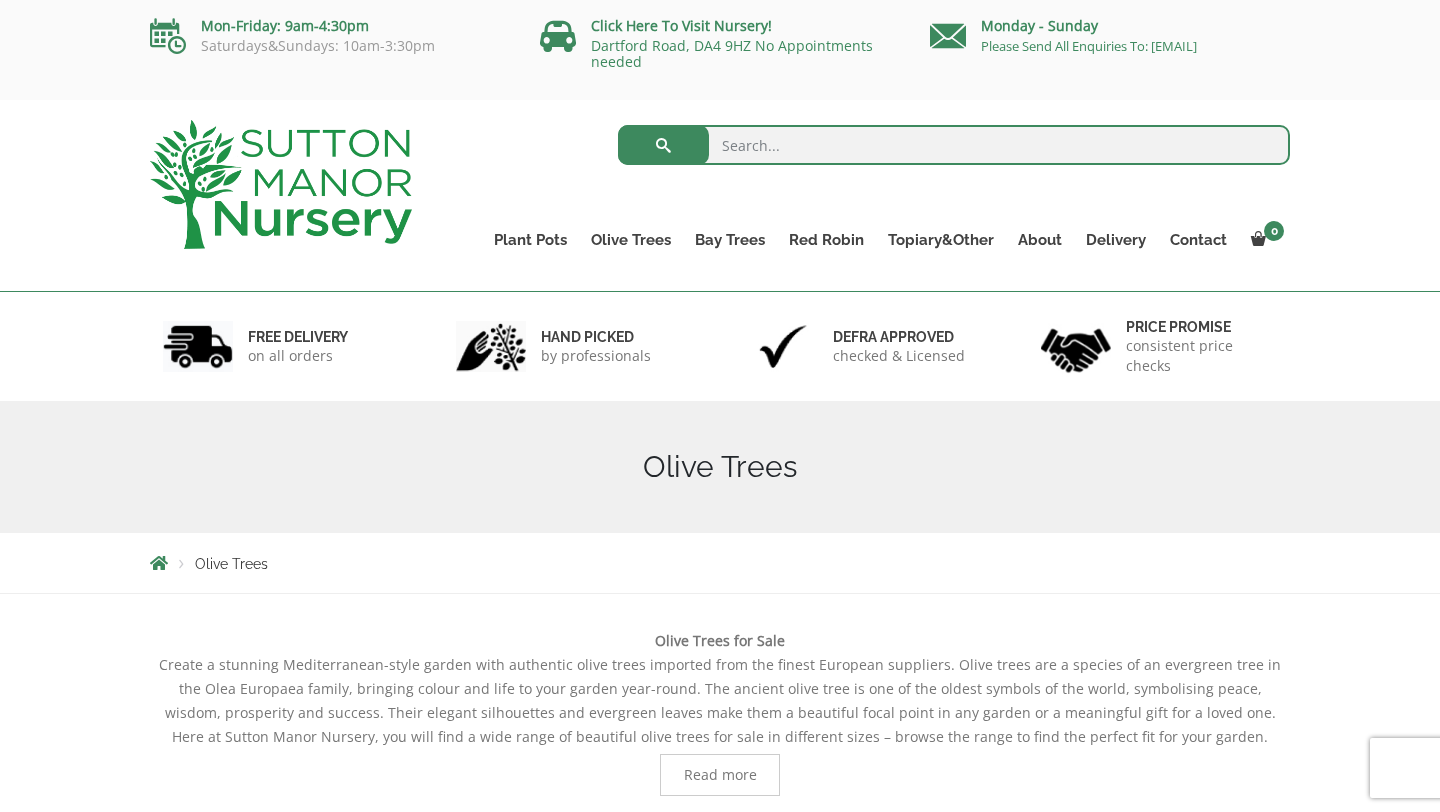 scroll, scrollTop: 0, scrollLeft: 0, axis: both 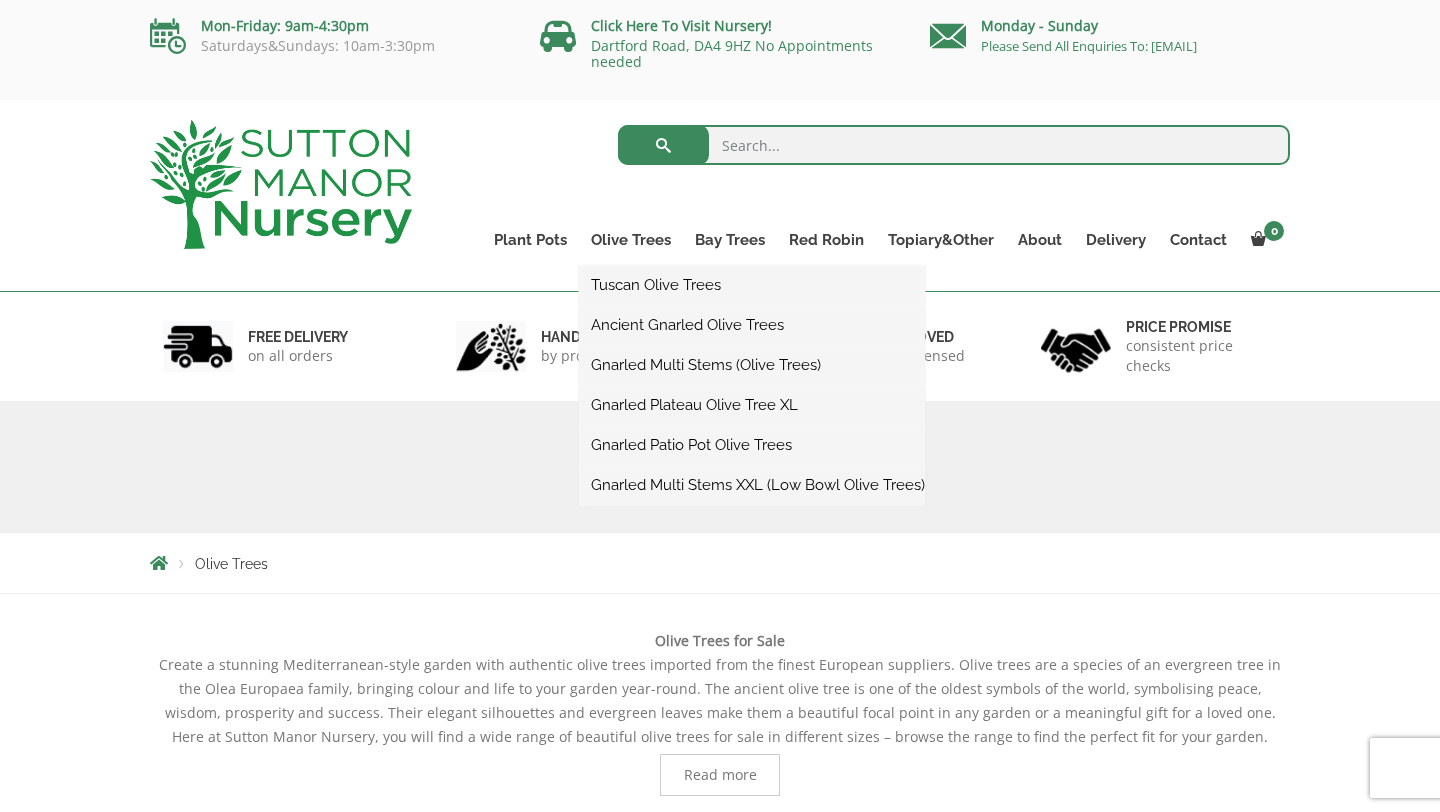 click on "Ancient Gnarled Olive Trees" at bounding box center (752, 325) 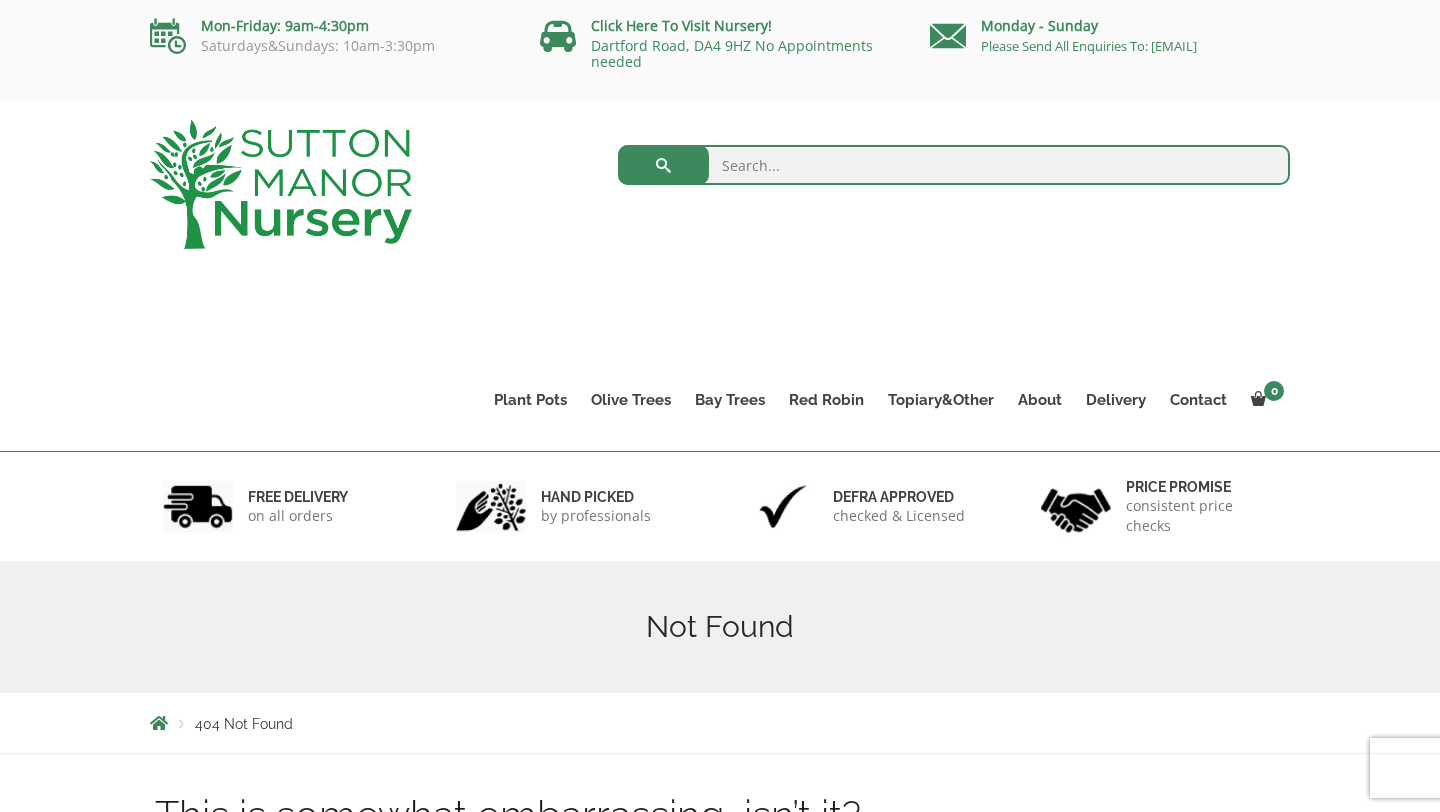 scroll, scrollTop: 0, scrollLeft: 0, axis: both 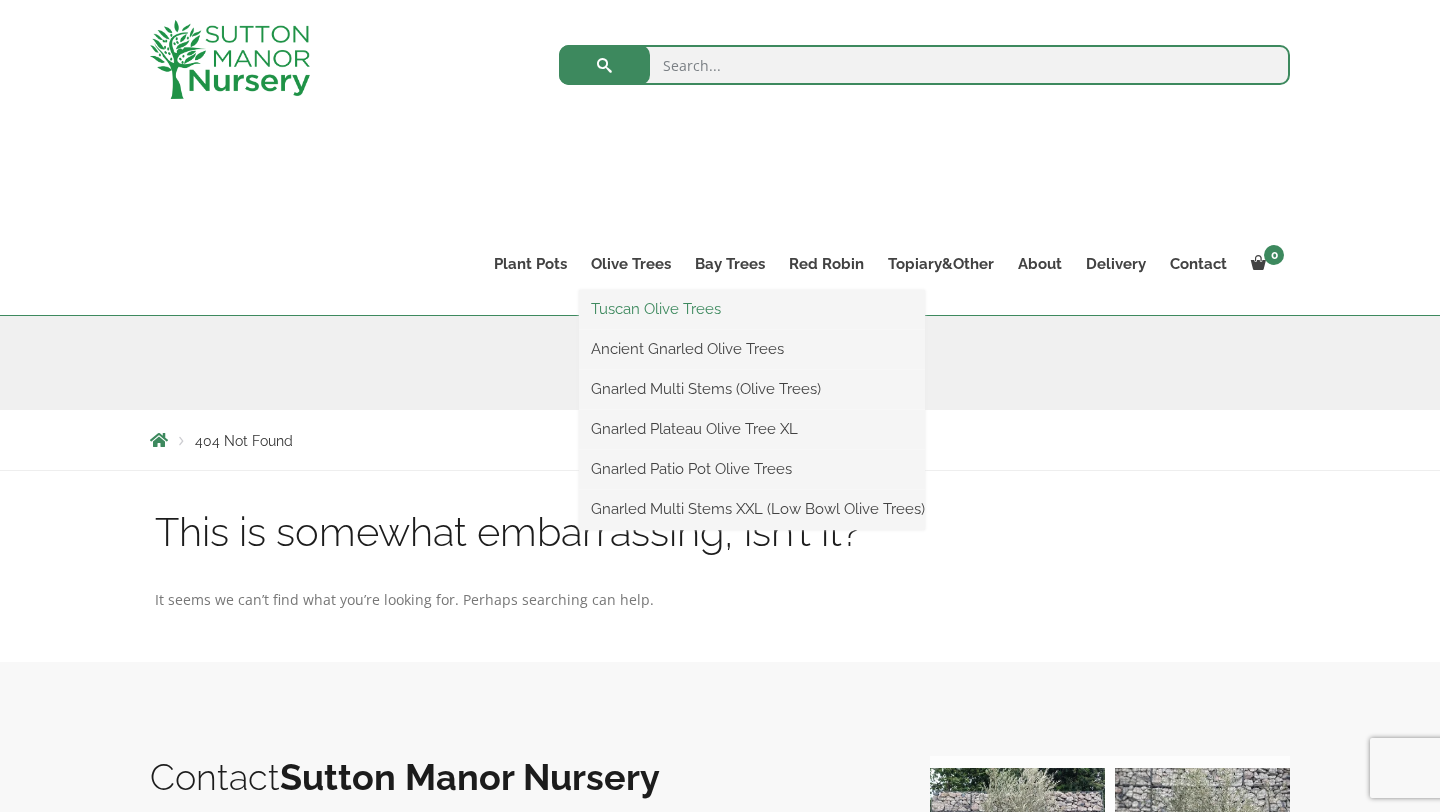 click on "Tuscan Olive Trees" at bounding box center [752, 309] 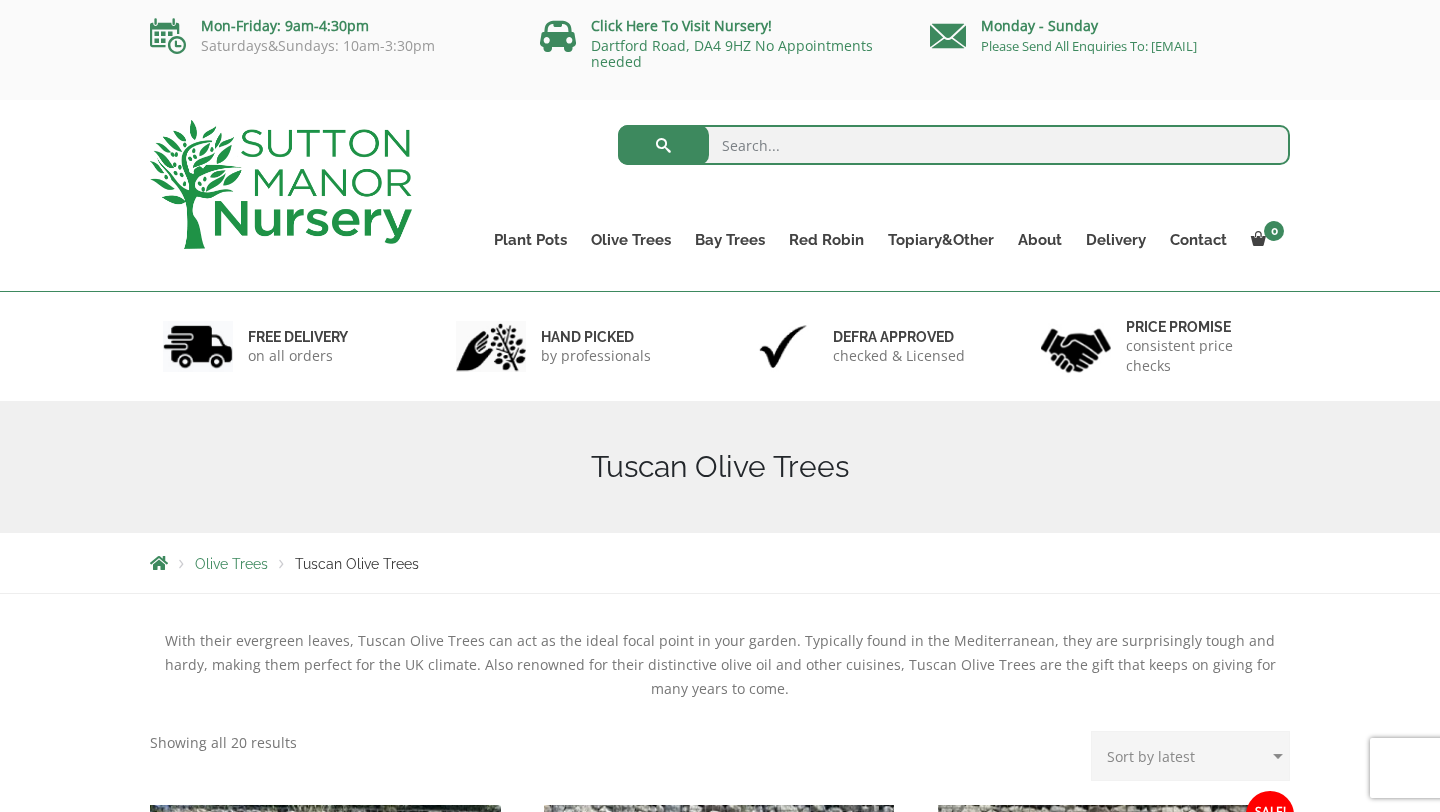 scroll, scrollTop: 321, scrollLeft: 0, axis: vertical 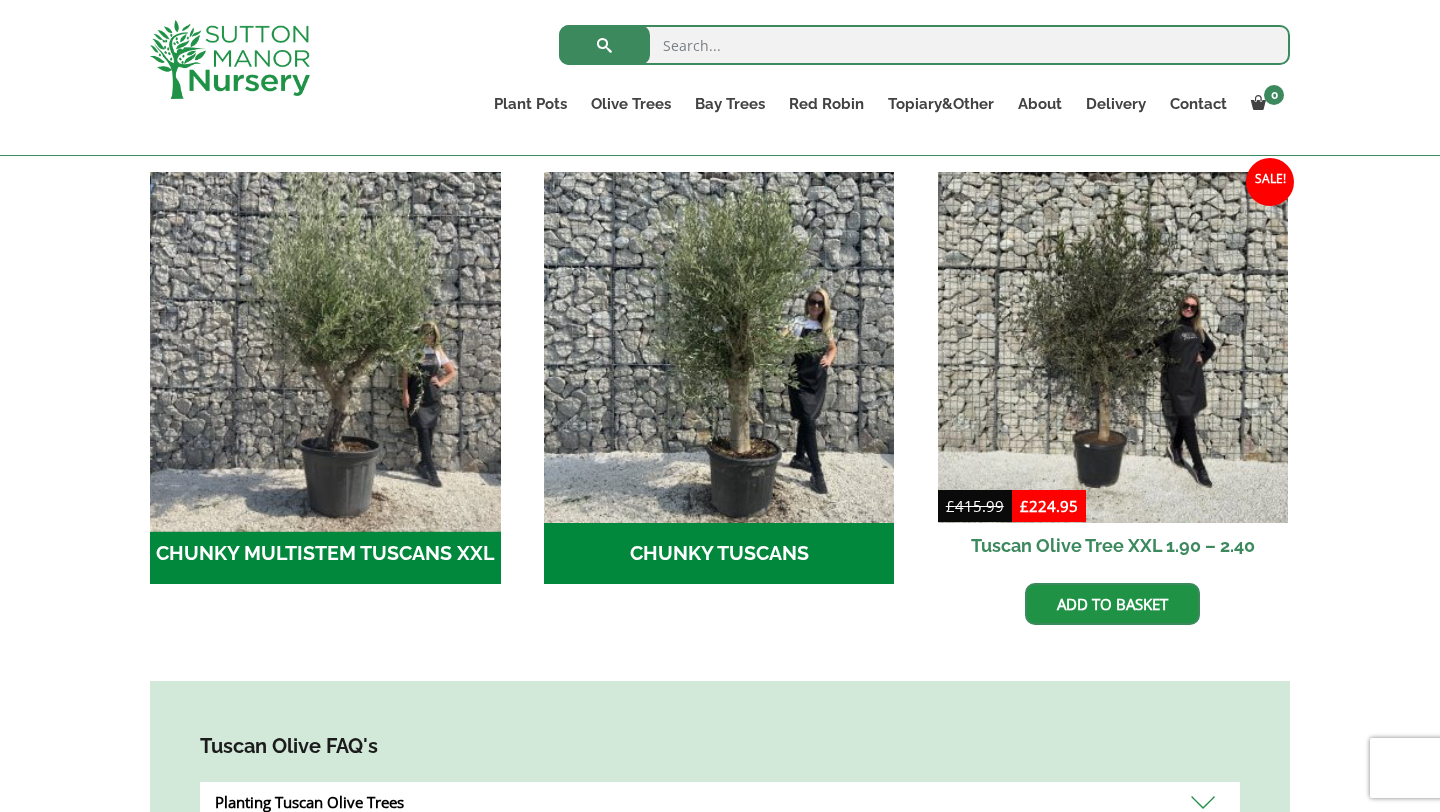 click at bounding box center [325, 347] 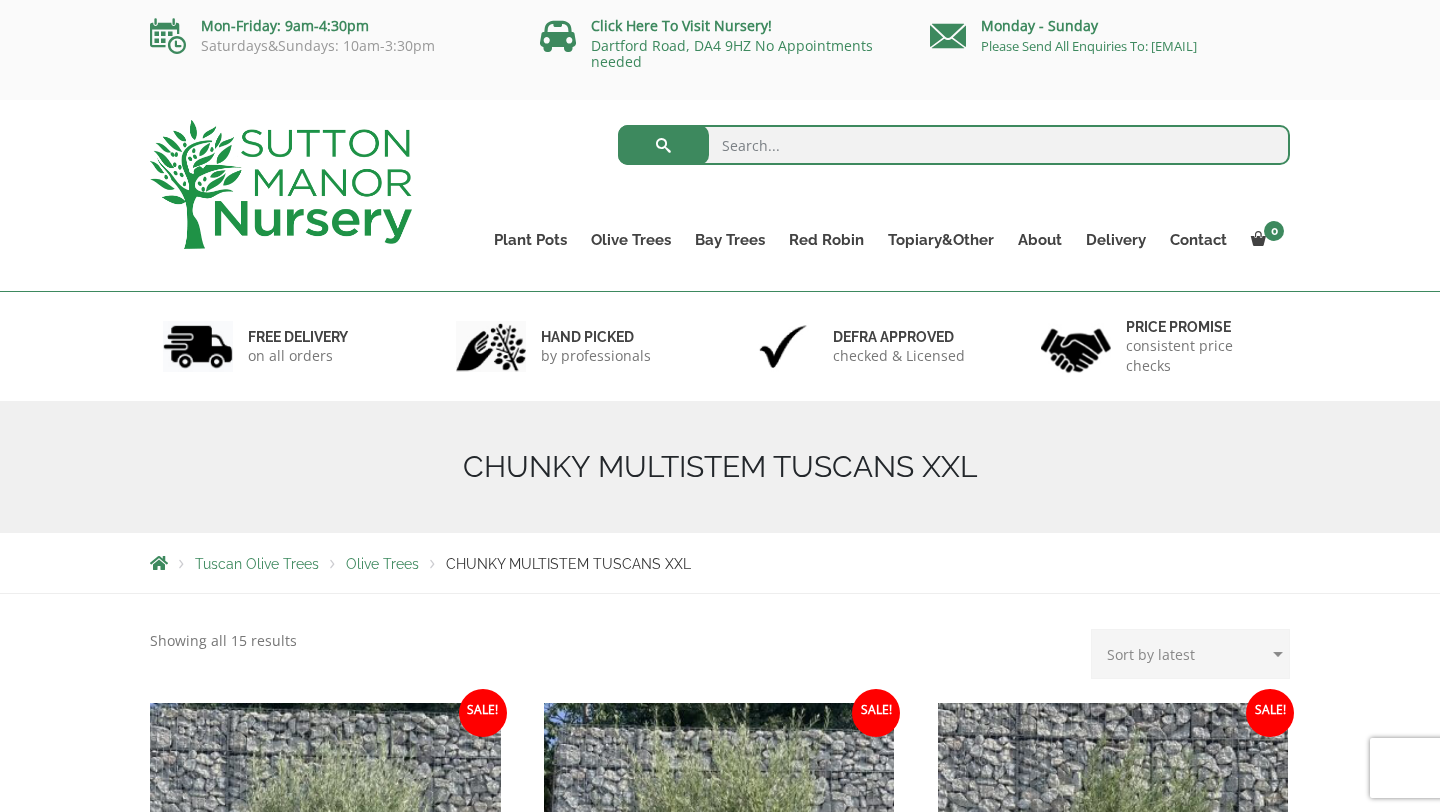 scroll, scrollTop: 0, scrollLeft: 0, axis: both 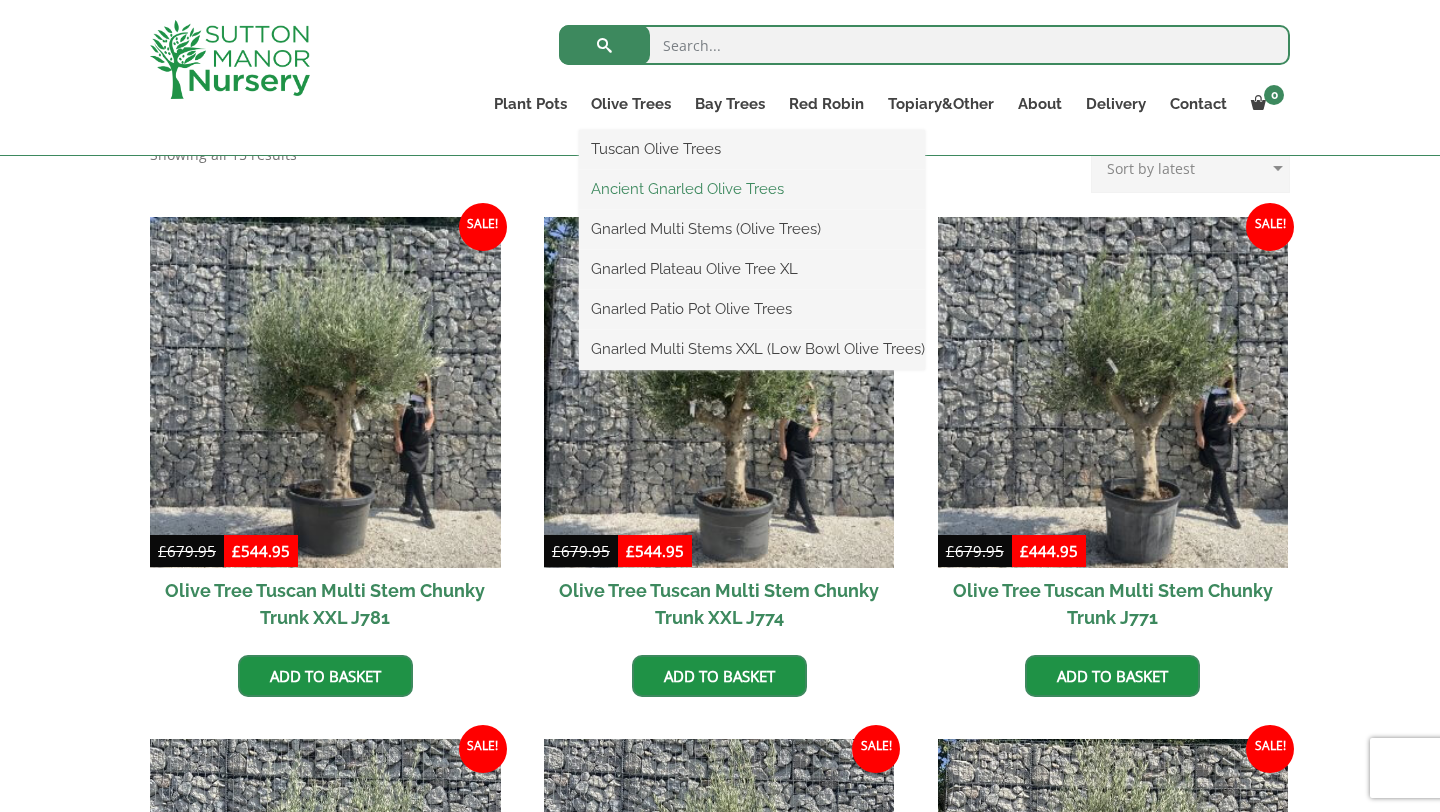 click on "Ancient Gnarled Olive Trees" at bounding box center [752, 189] 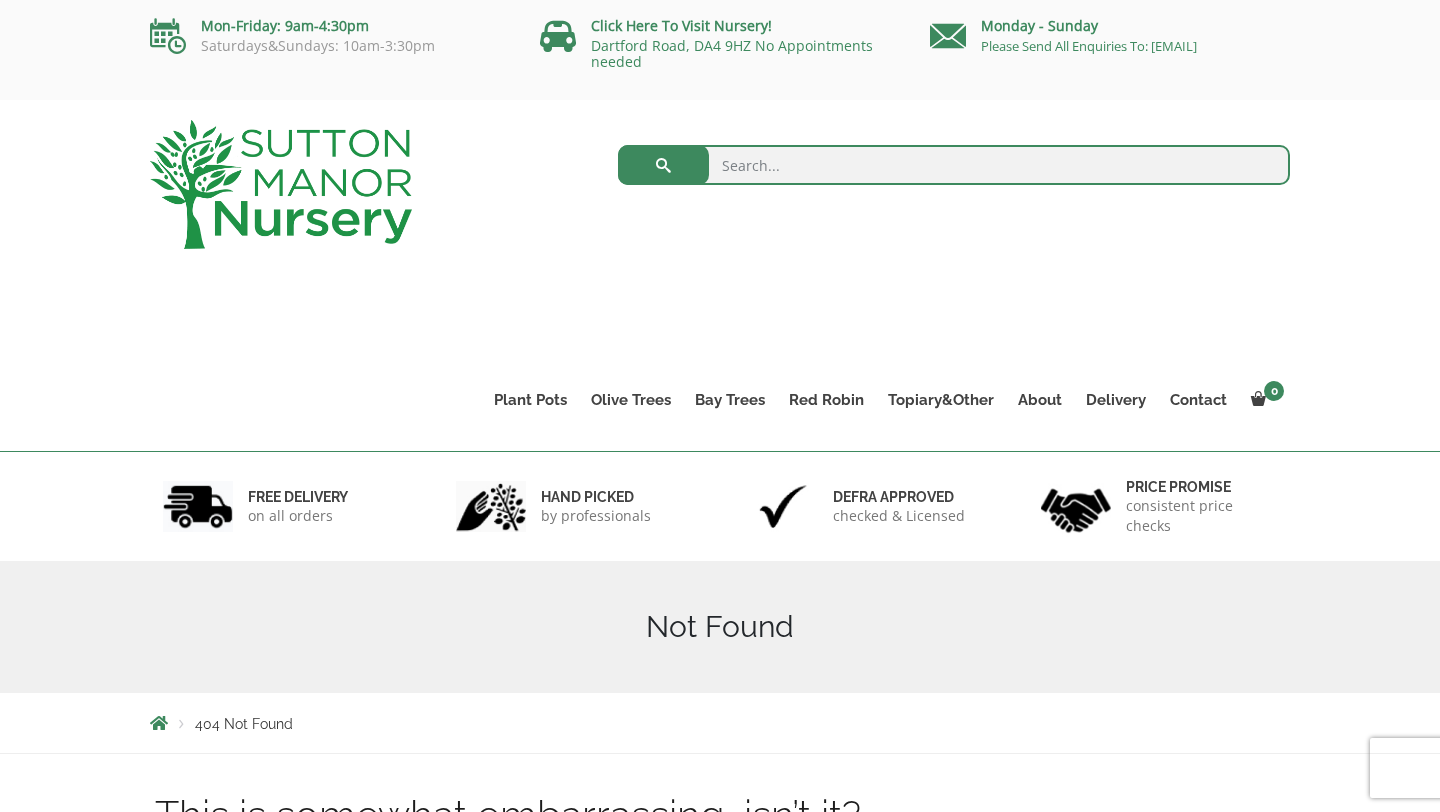 scroll, scrollTop: 0, scrollLeft: 0, axis: both 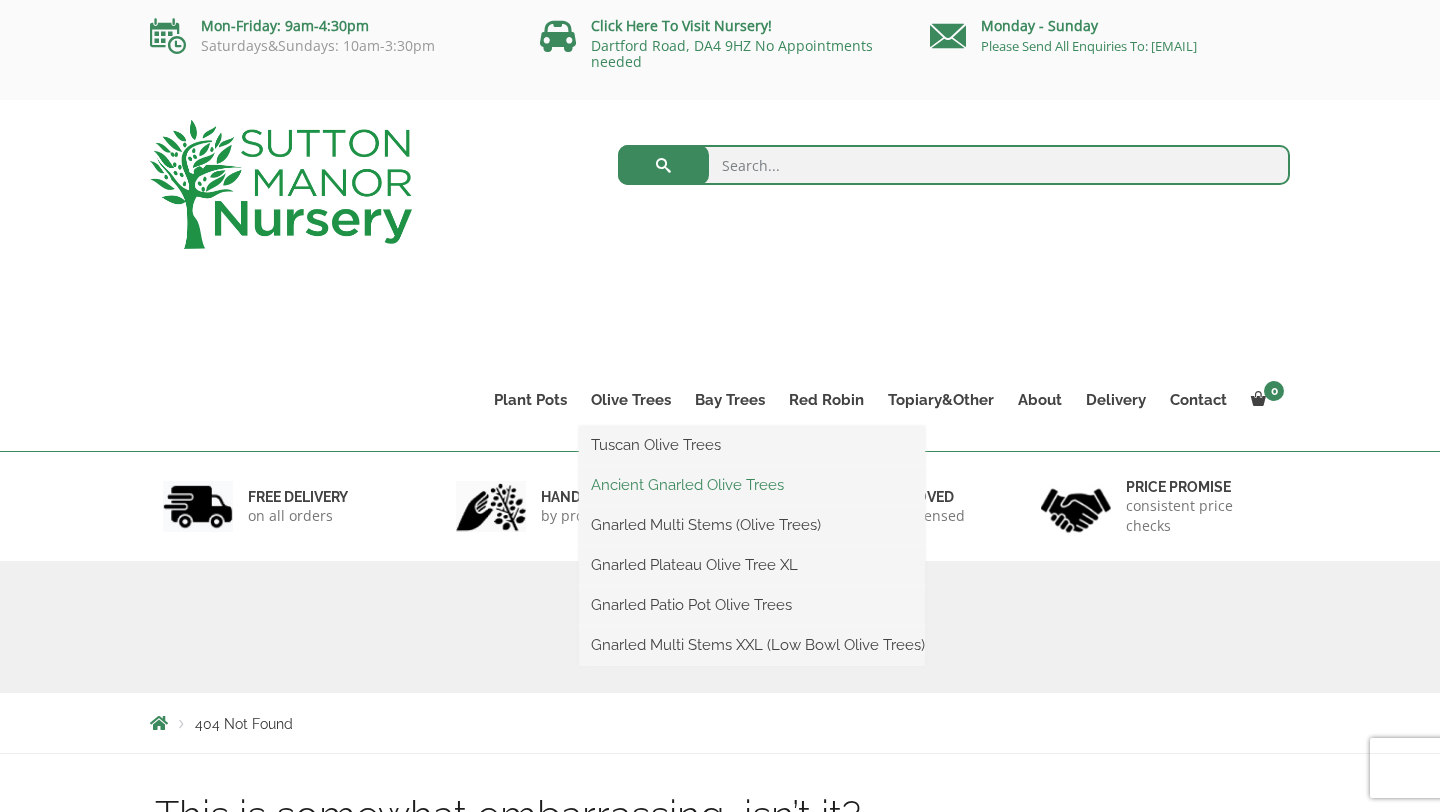 click on "Ancient Gnarled Olive Trees" at bounding box center [752, 485] 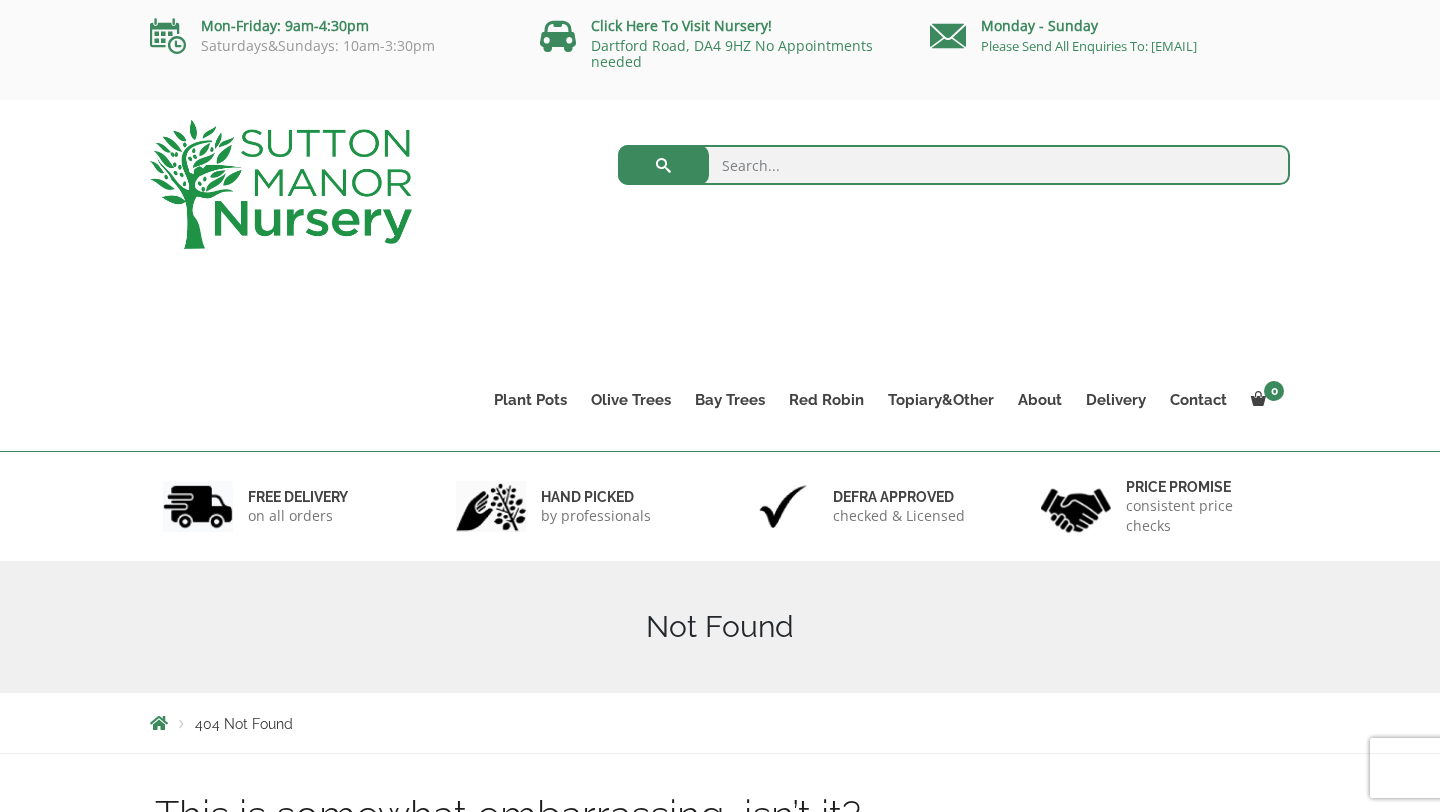 scroll, scrollTop: 0, scrollLeft: 0, axis: both 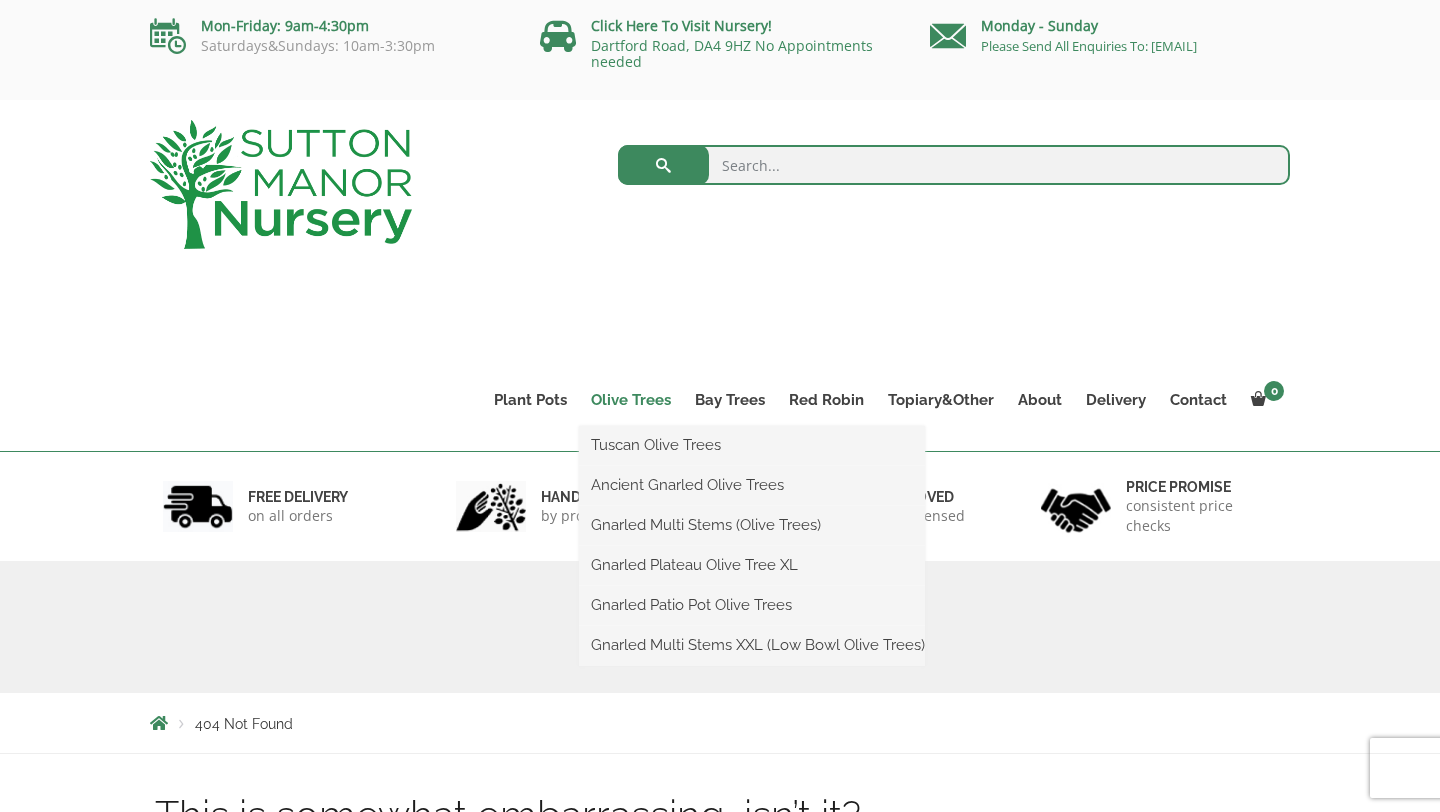 click on "Olive Trees" at bounding box center (631, 400) 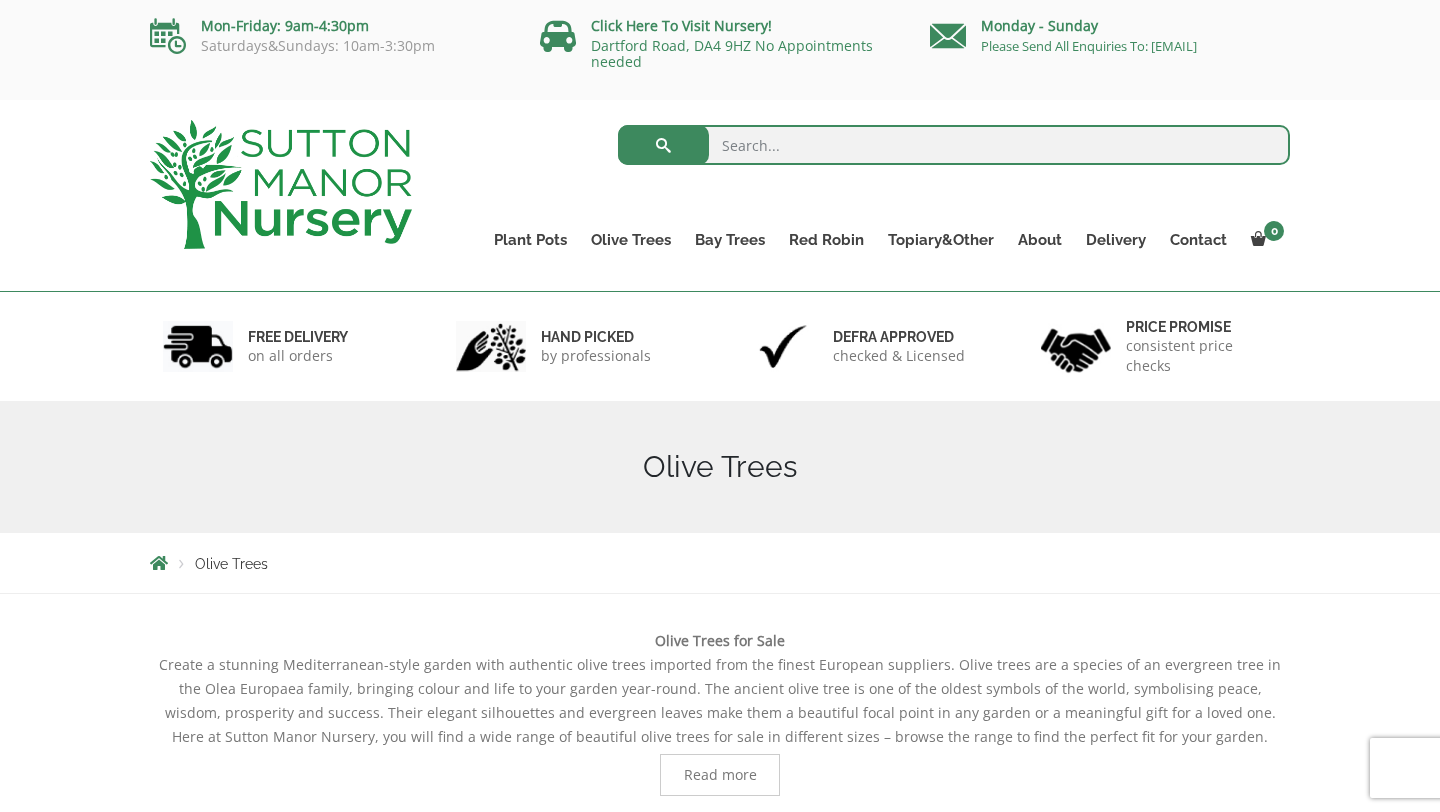 scroll, scrollTop: 0, scrollLeft: 0, axis: both 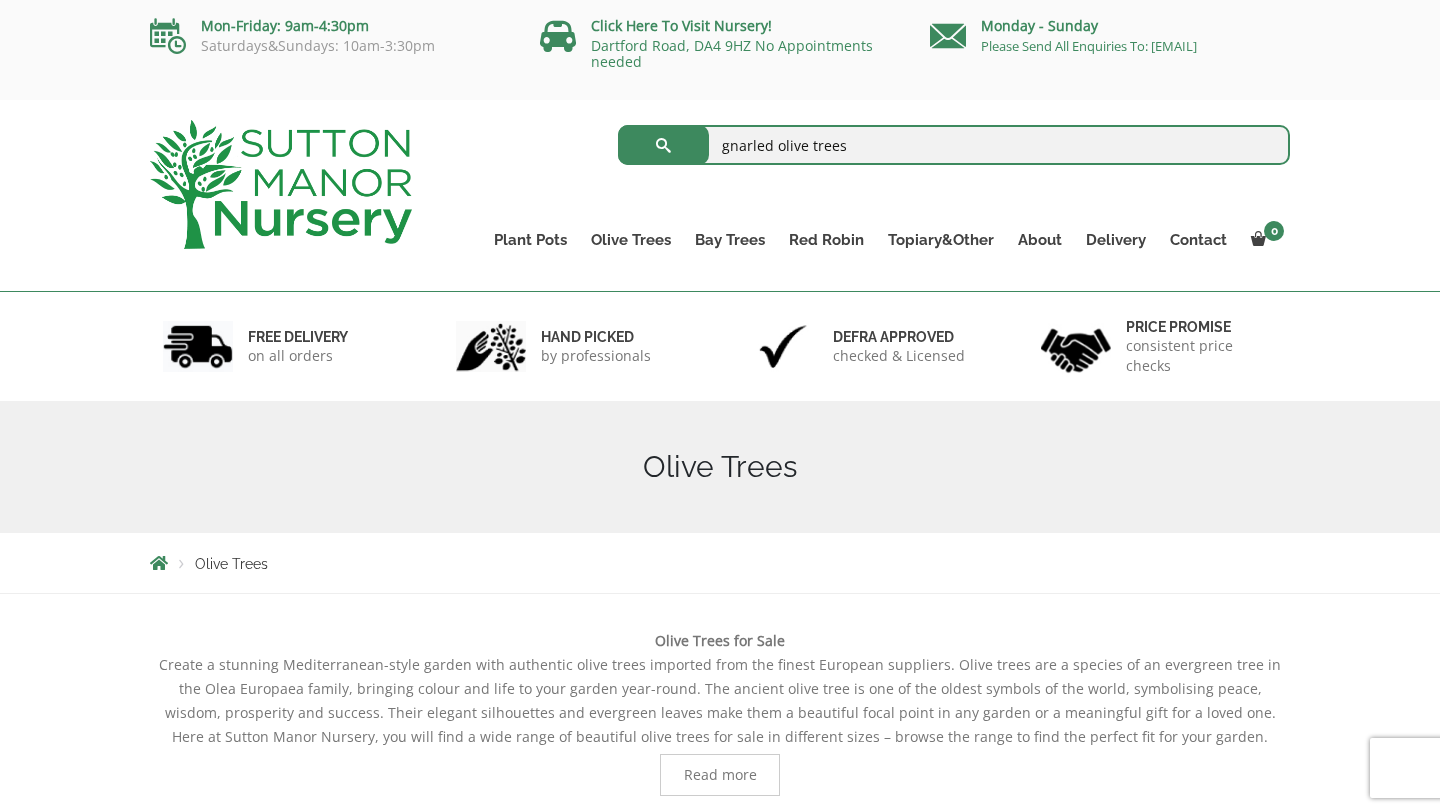 type on "gnarled olive trees" 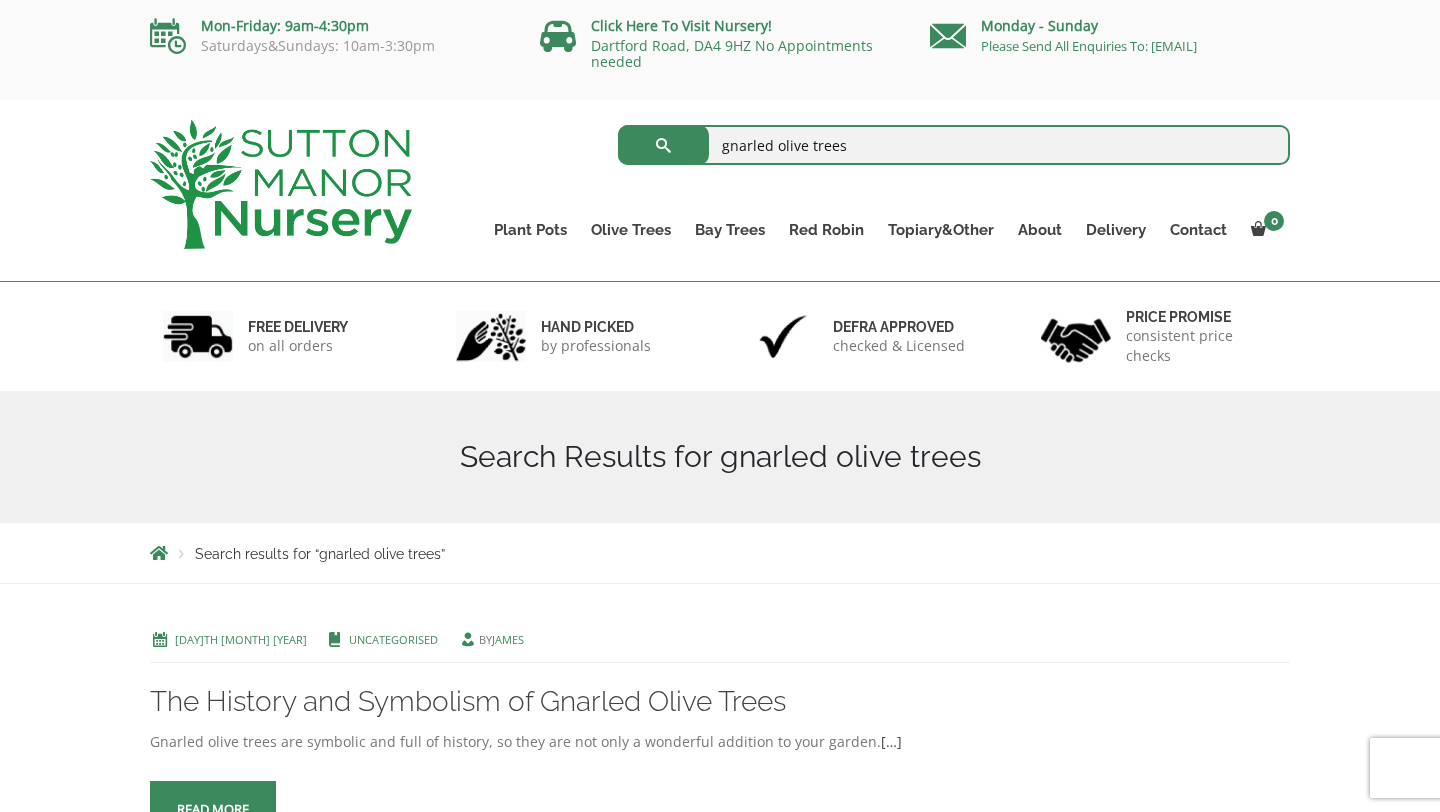 scroll, scrollTop: 0, scrollLeft: 0, axis: both 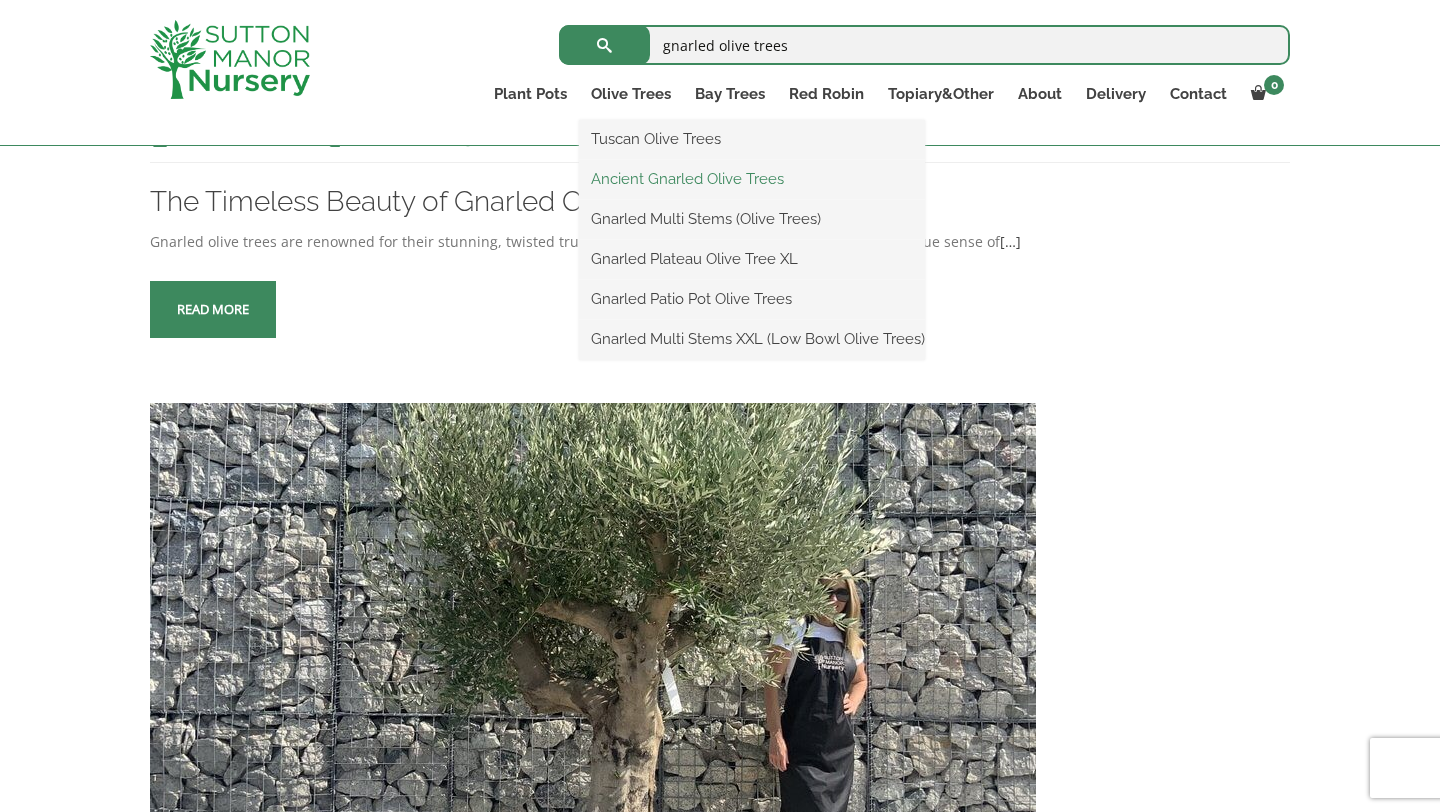 click on "Ancient Gnarled Olive Trees" at bounding box center (752, 179) 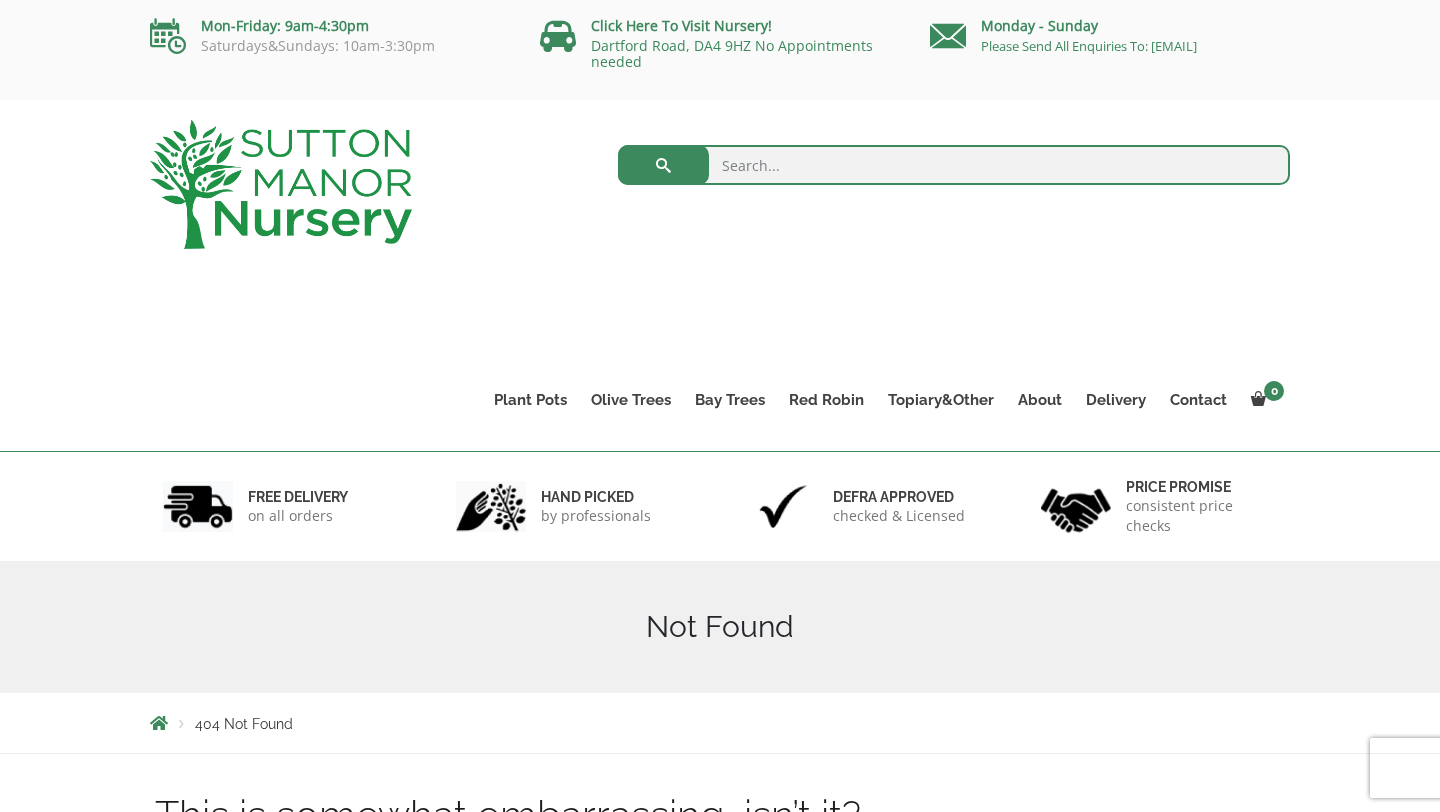 scroll, scrollTop: 0, scrollLeft: 0, axis: both 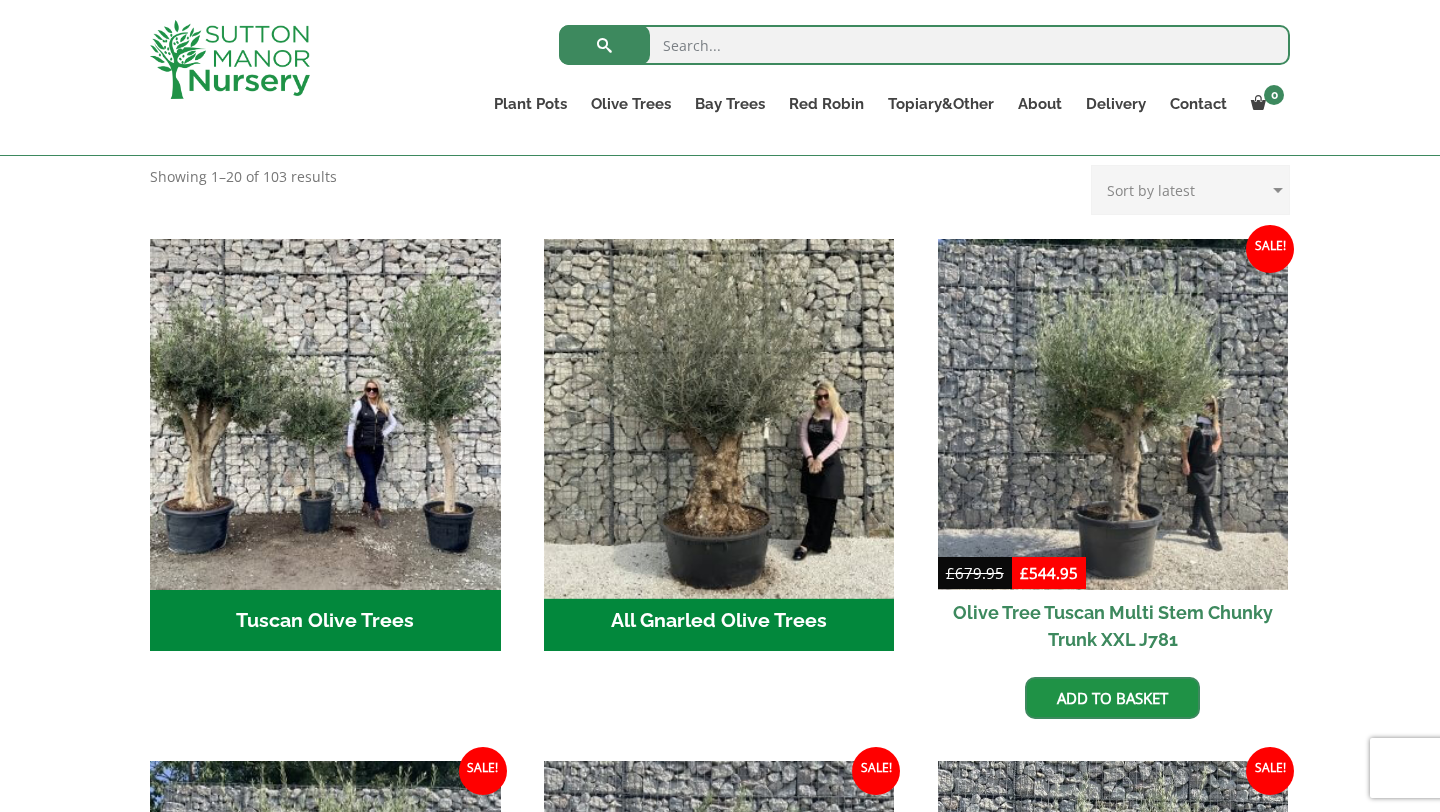 click at bounding box center (719, 414) 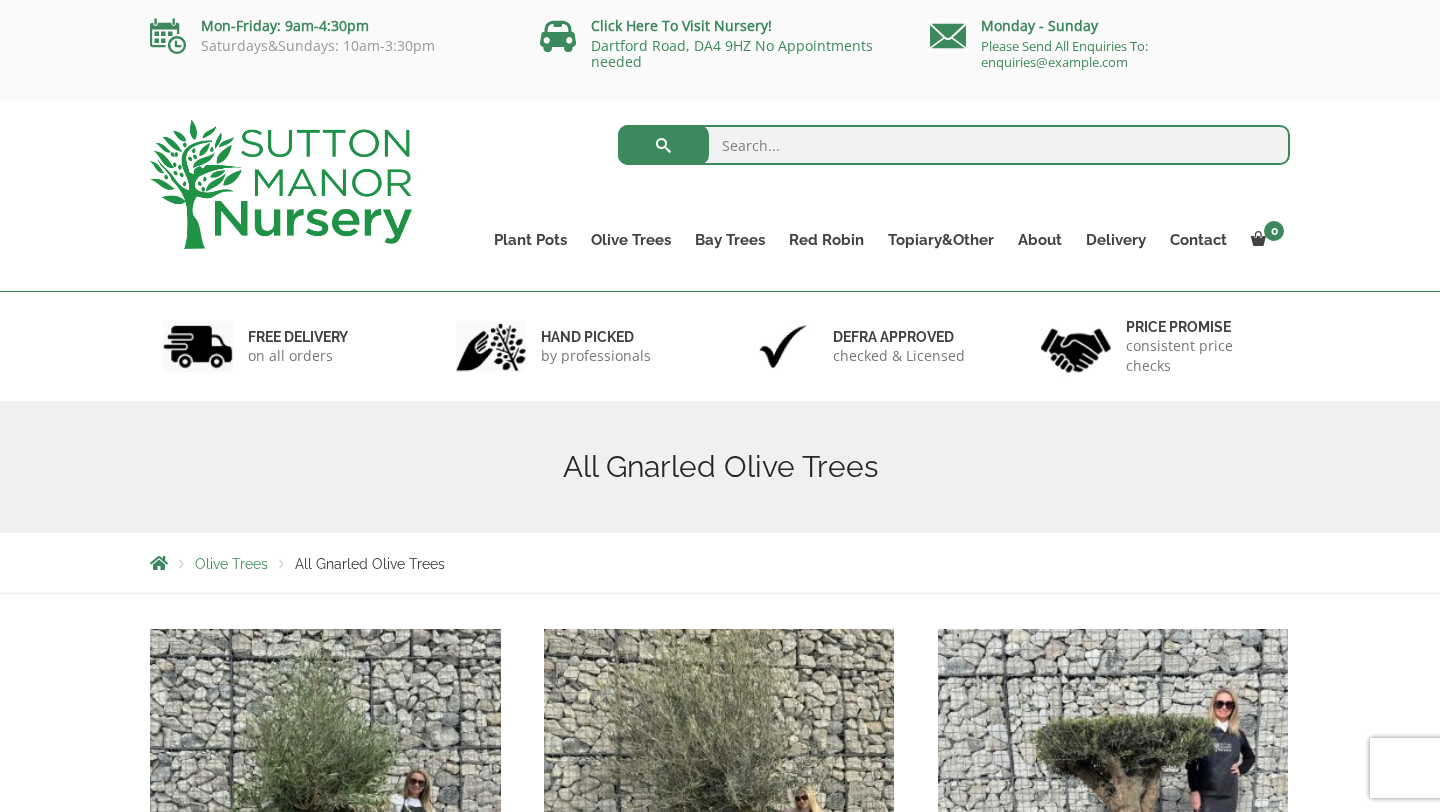 scroll, scrollTop: 0, scrollLeft: 0, axis: both 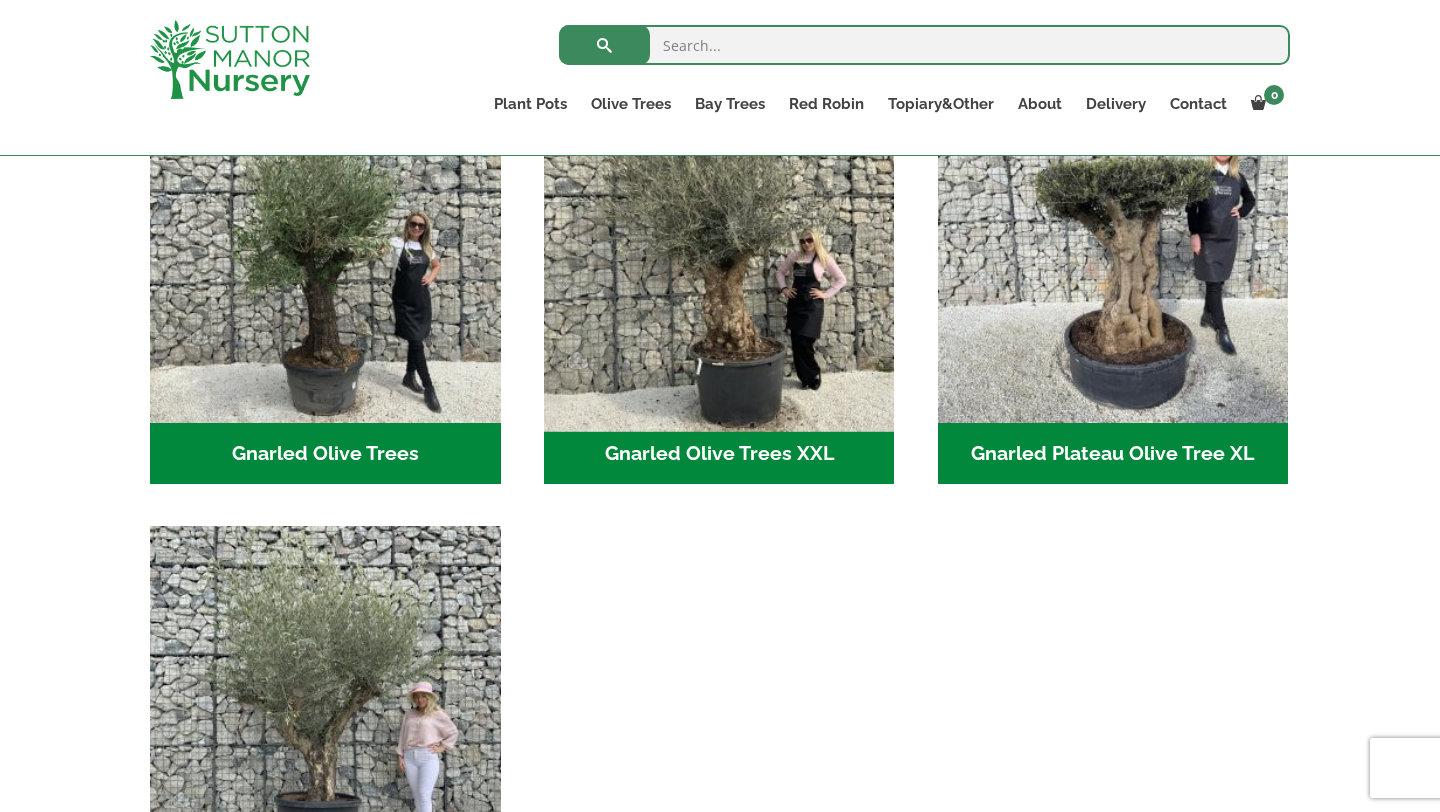 click at bounding box center [719, 247] 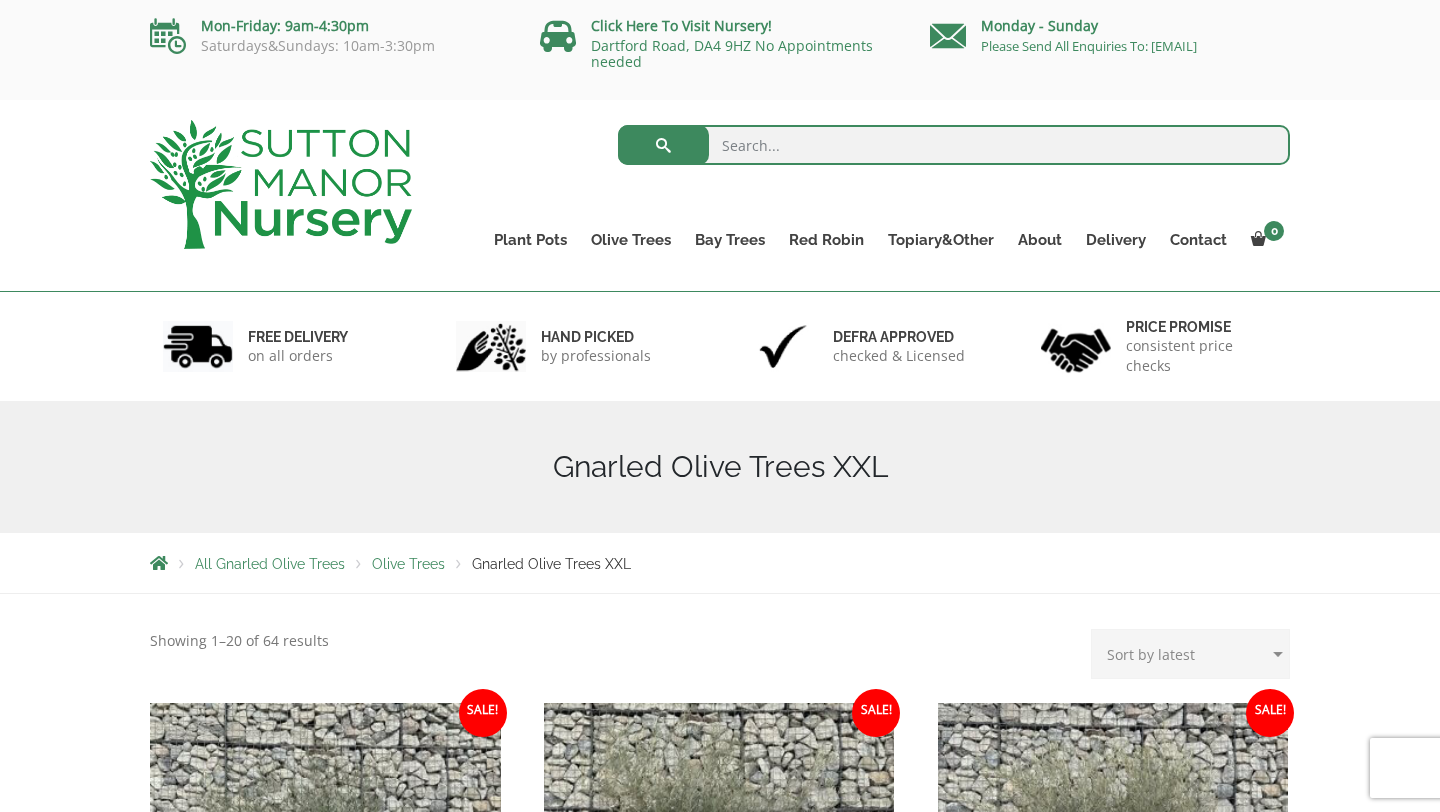 scroll, scrollTop: 15, scrollLeft: 0, axis: vertical 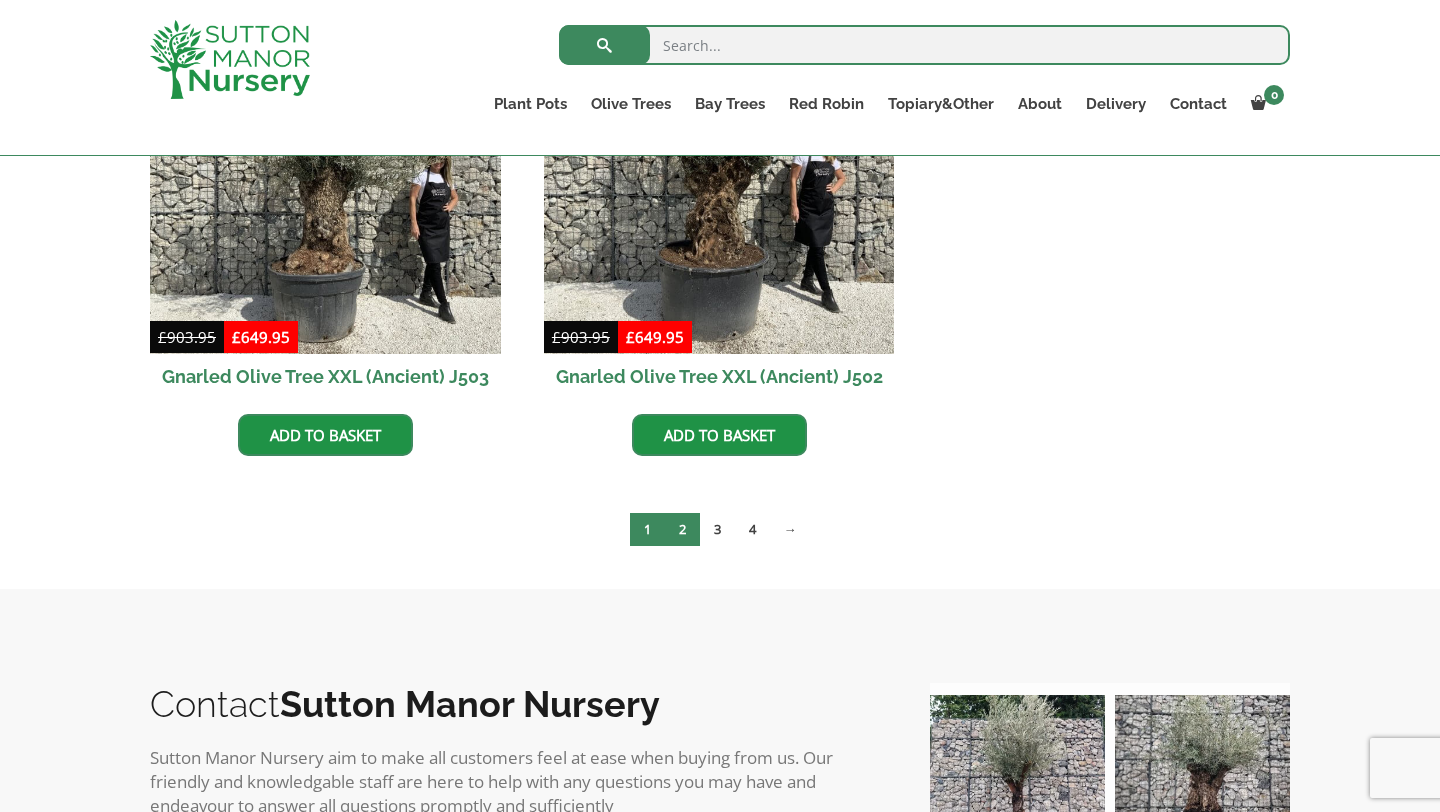 click on "2" at bounding box center [682, 529] 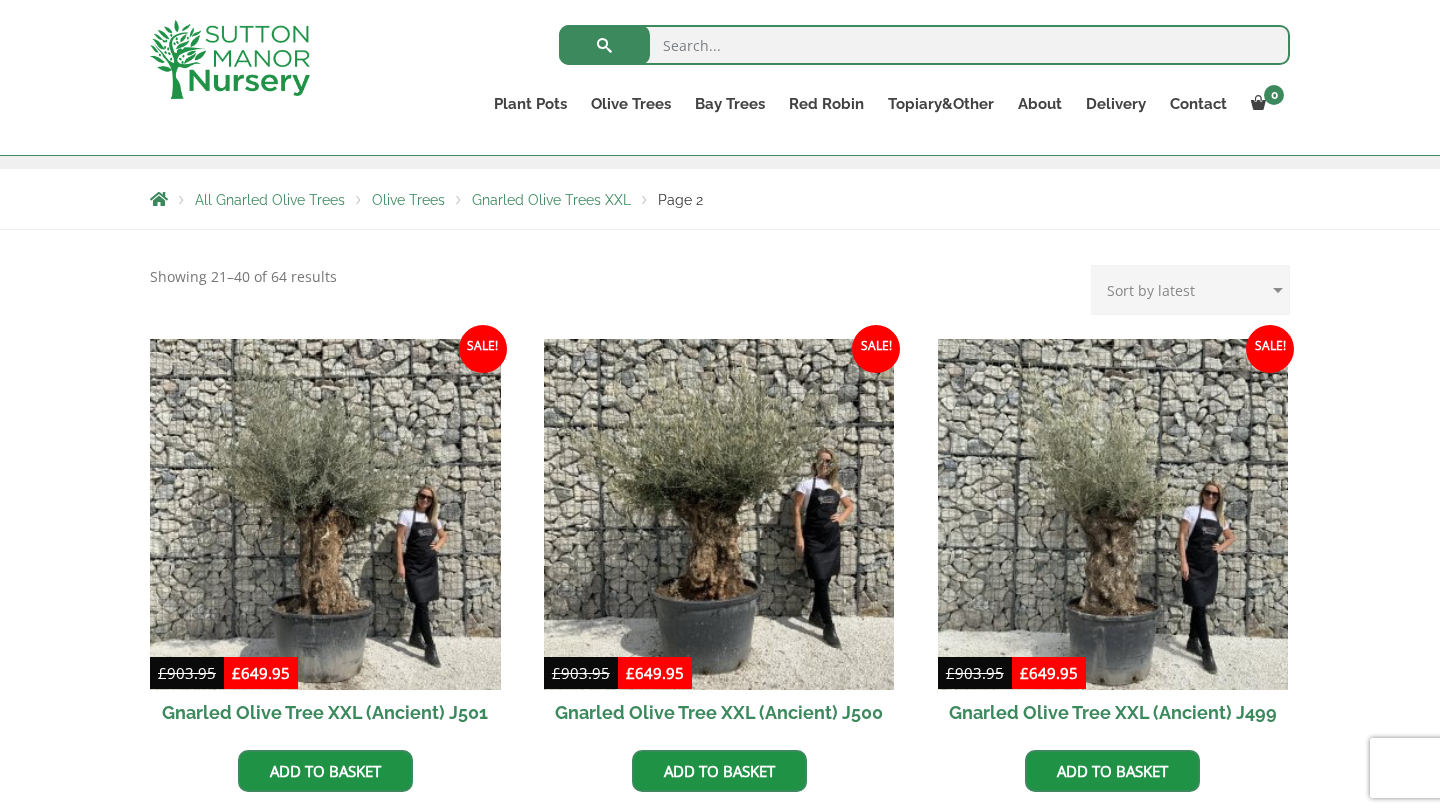 scroll, scrollTop: 0, scrollLeft: 0, axis: both 